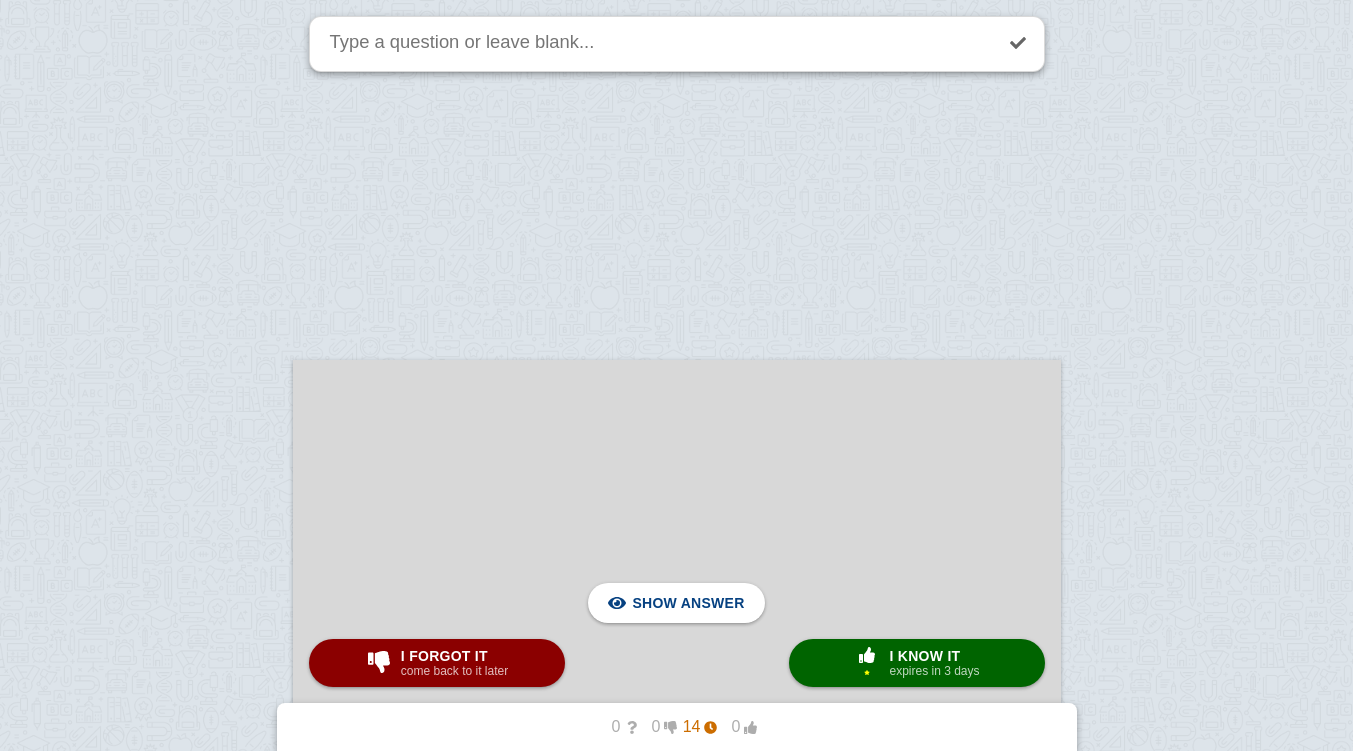 scroll, scrollTop: 2749, scrollLeft: 0, axis: vertical 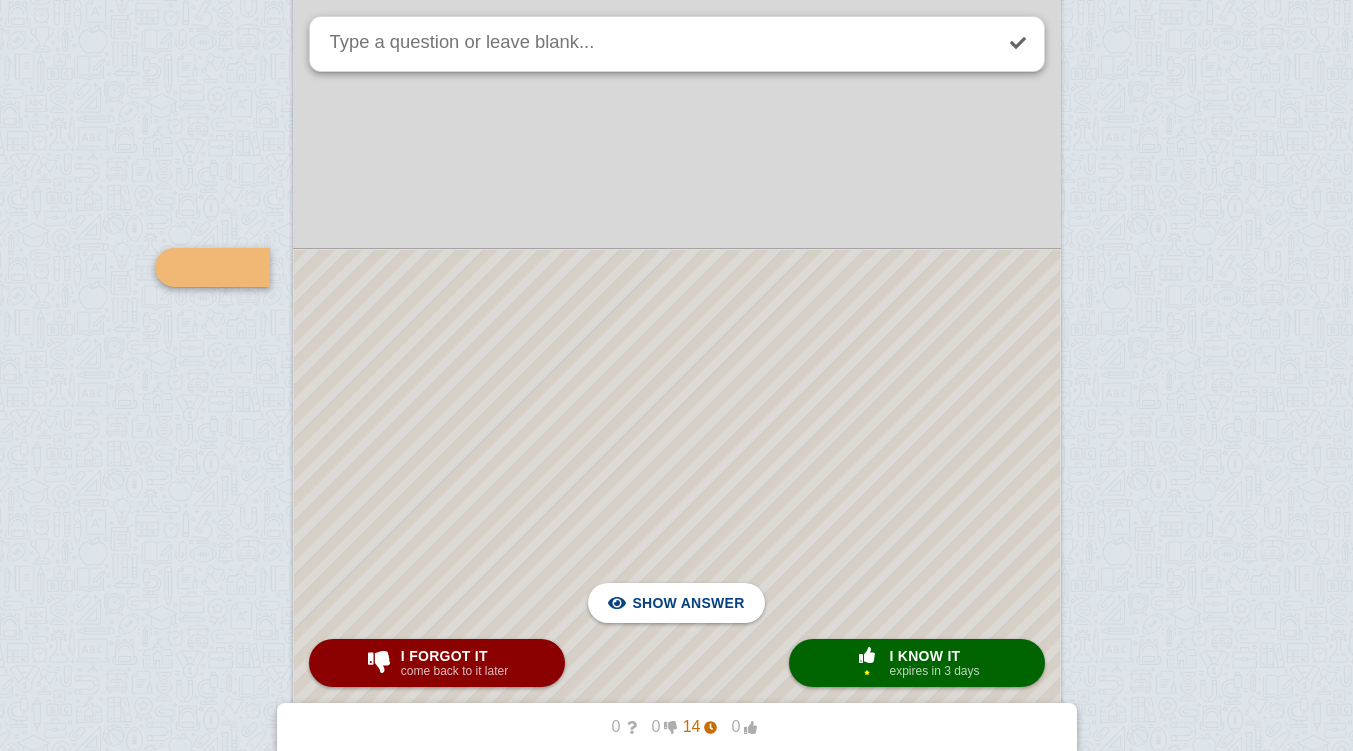 click at bounding box center [677, 532] 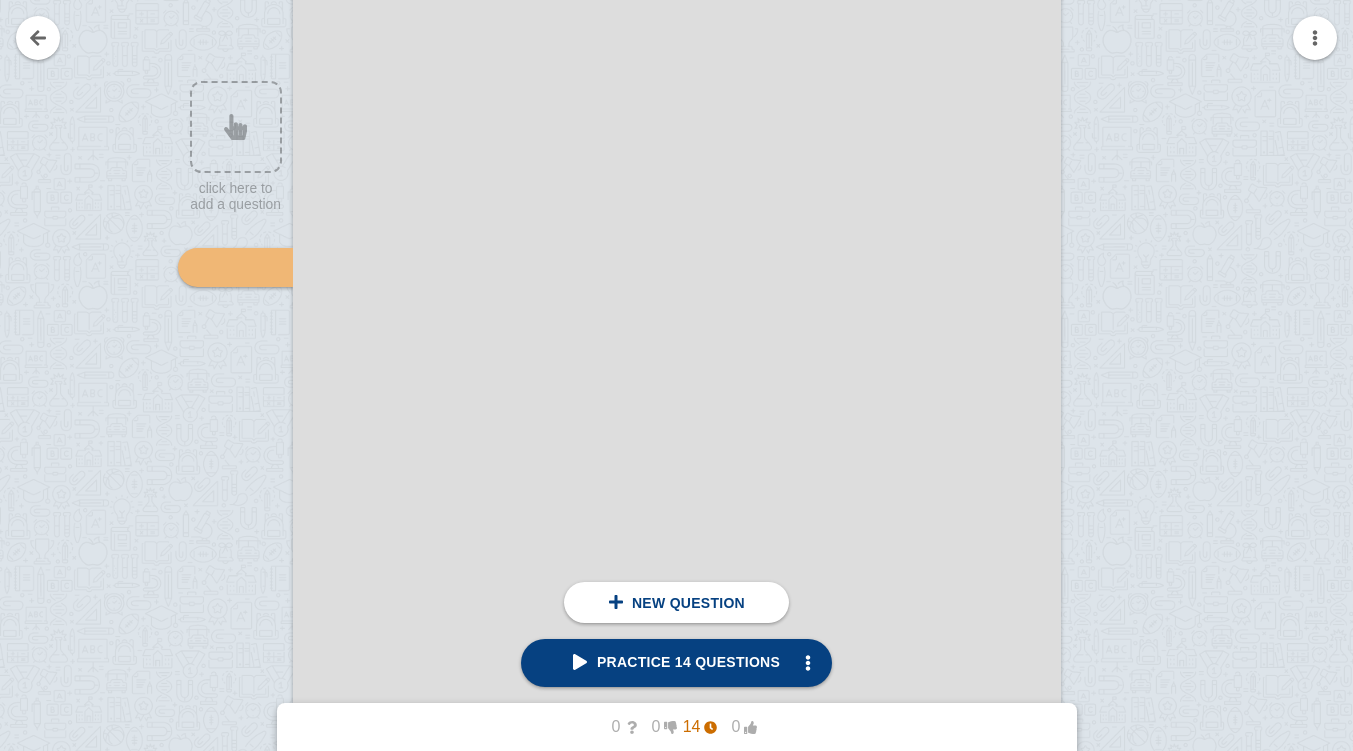 click at bounding box center (677, 532) 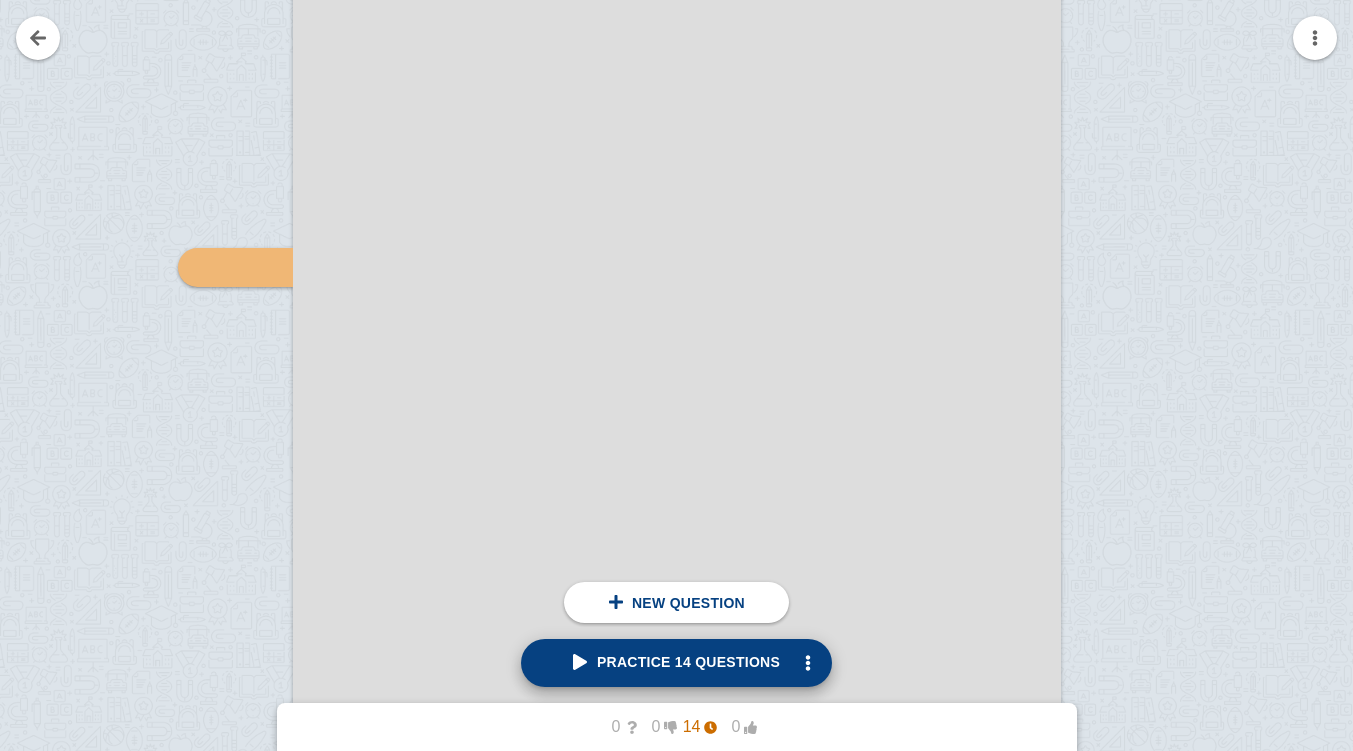 click on "Practice 14 questions" at bounding box center [676, 662] 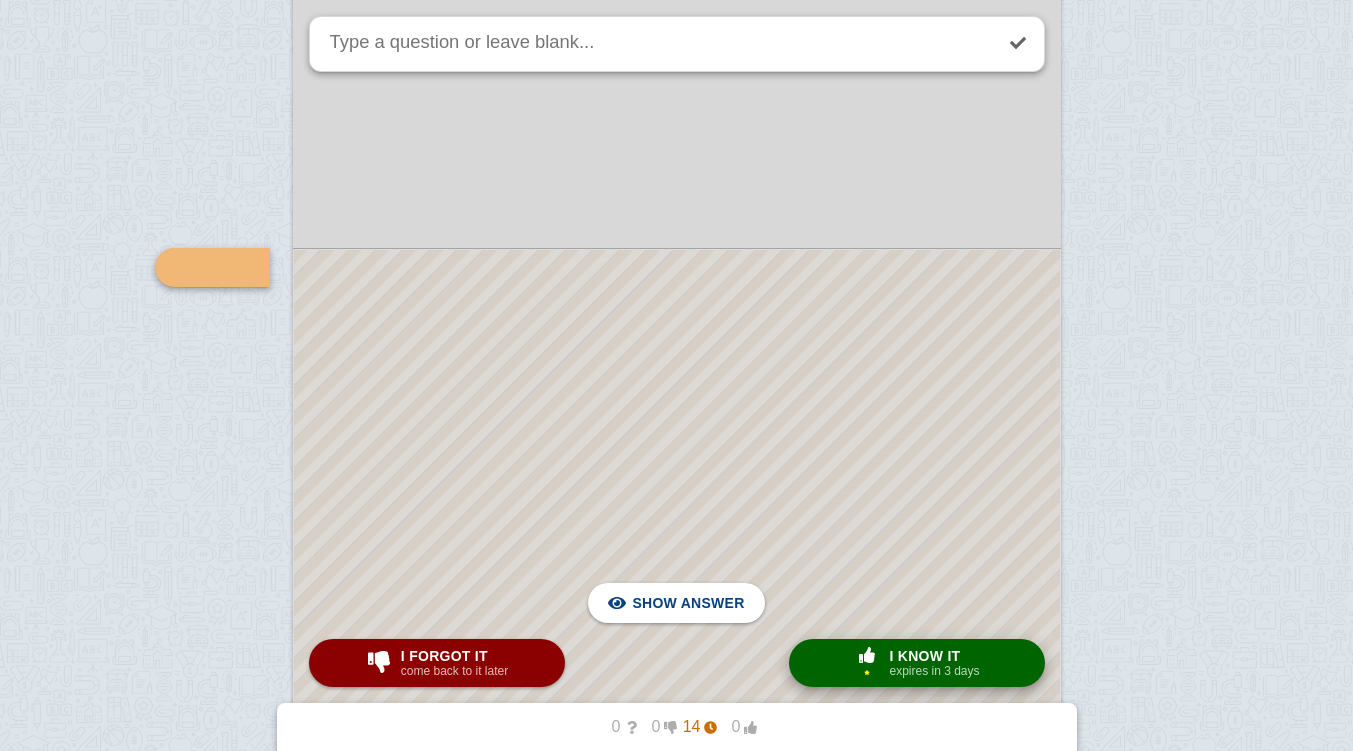click on "× 1 I know it expires in 3 days" at bounding box center (917, 663) 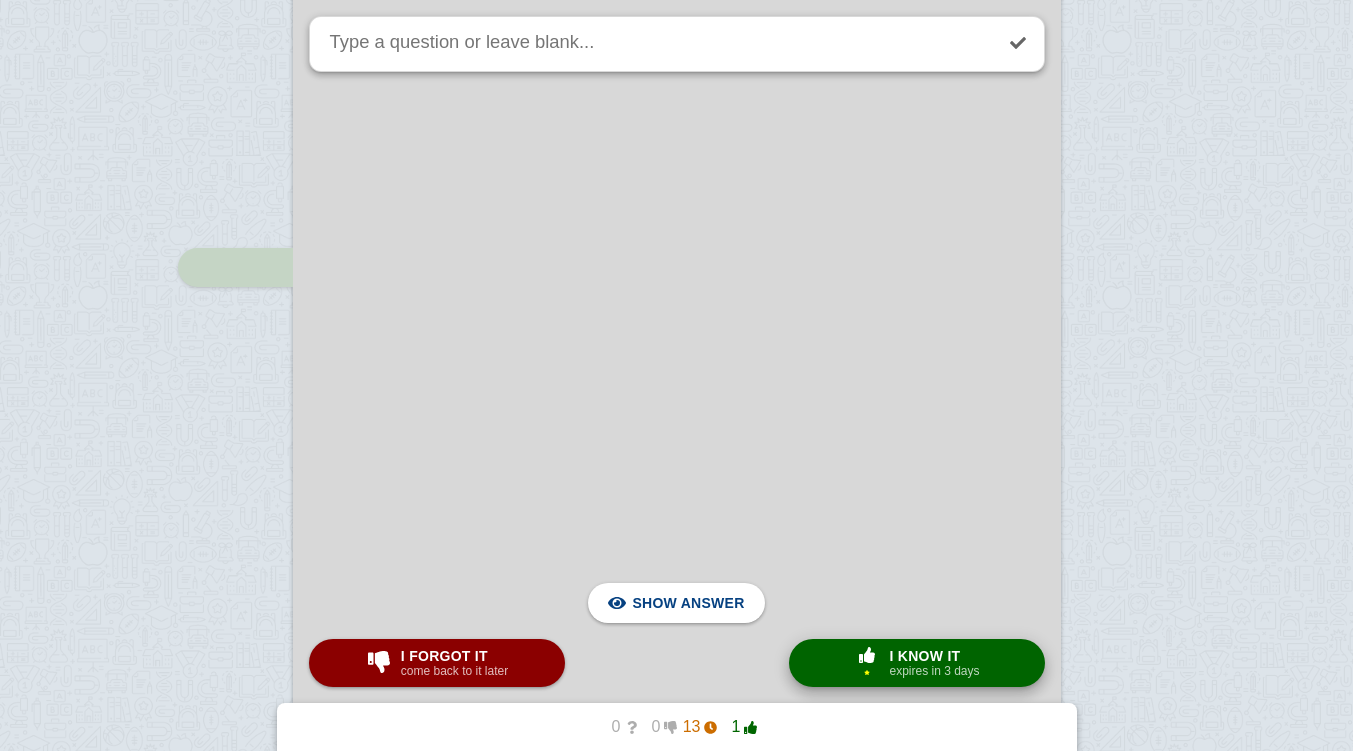scroll, scrollTop: 5544, scrollLeft: 0, axis: vertical 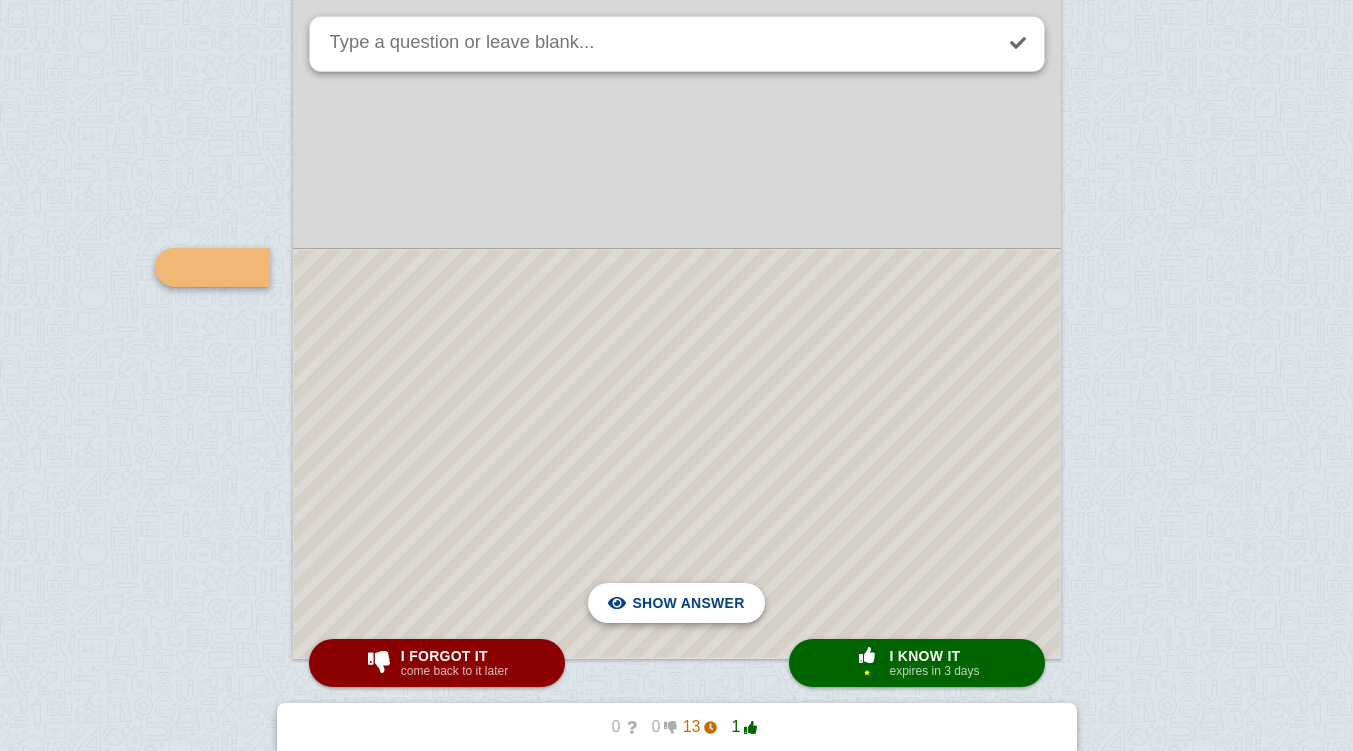 click on "Hide answer" at bounding box center (692, 603) 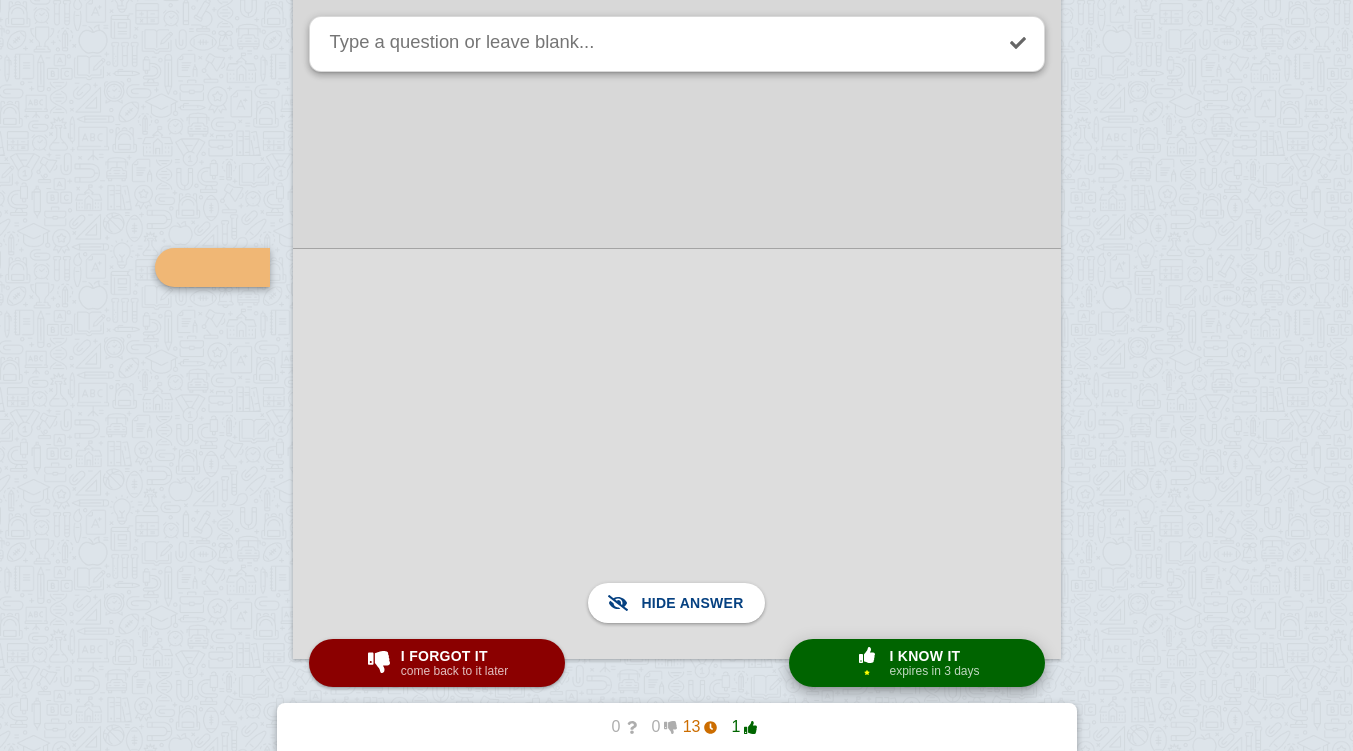 click on "× 1 I know it expires in 3 days" at bounding box center [917, 663] 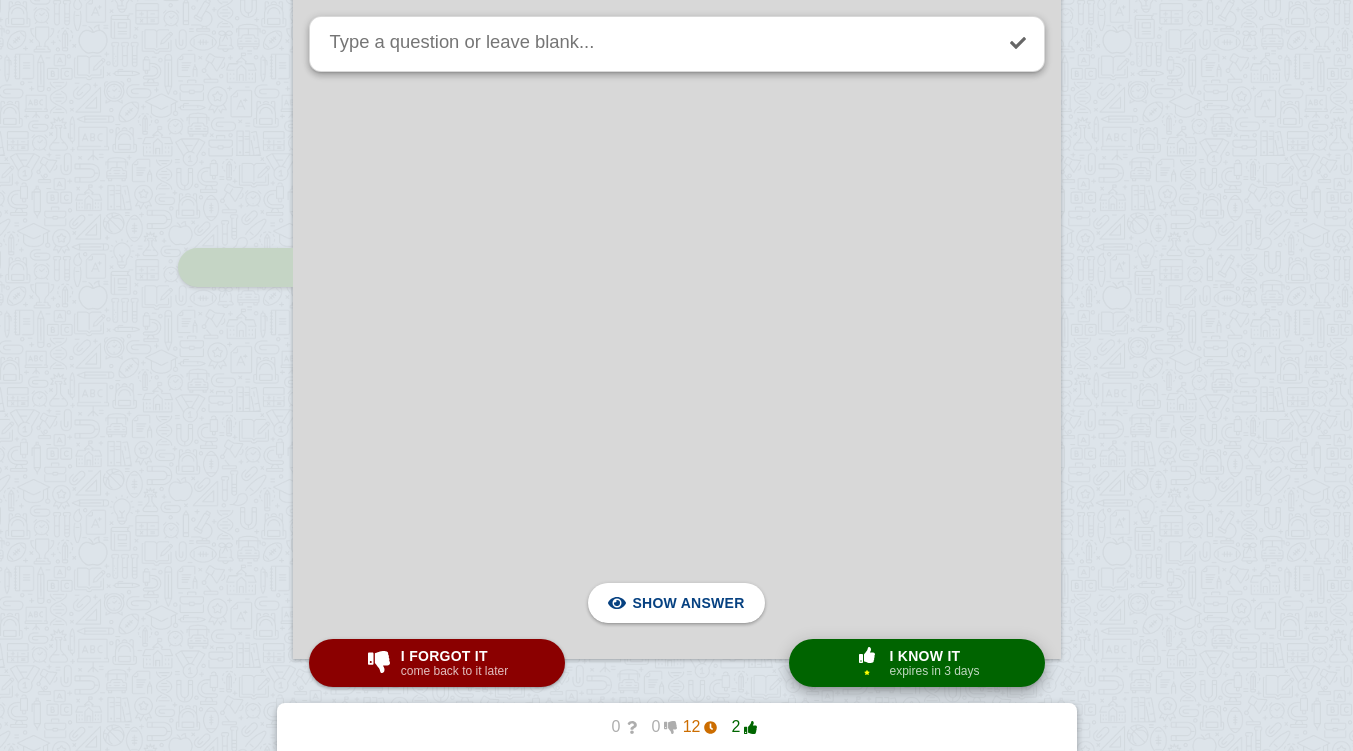 scroll, scrollTop: 6268, scrollLeft: 0, axis: vertical 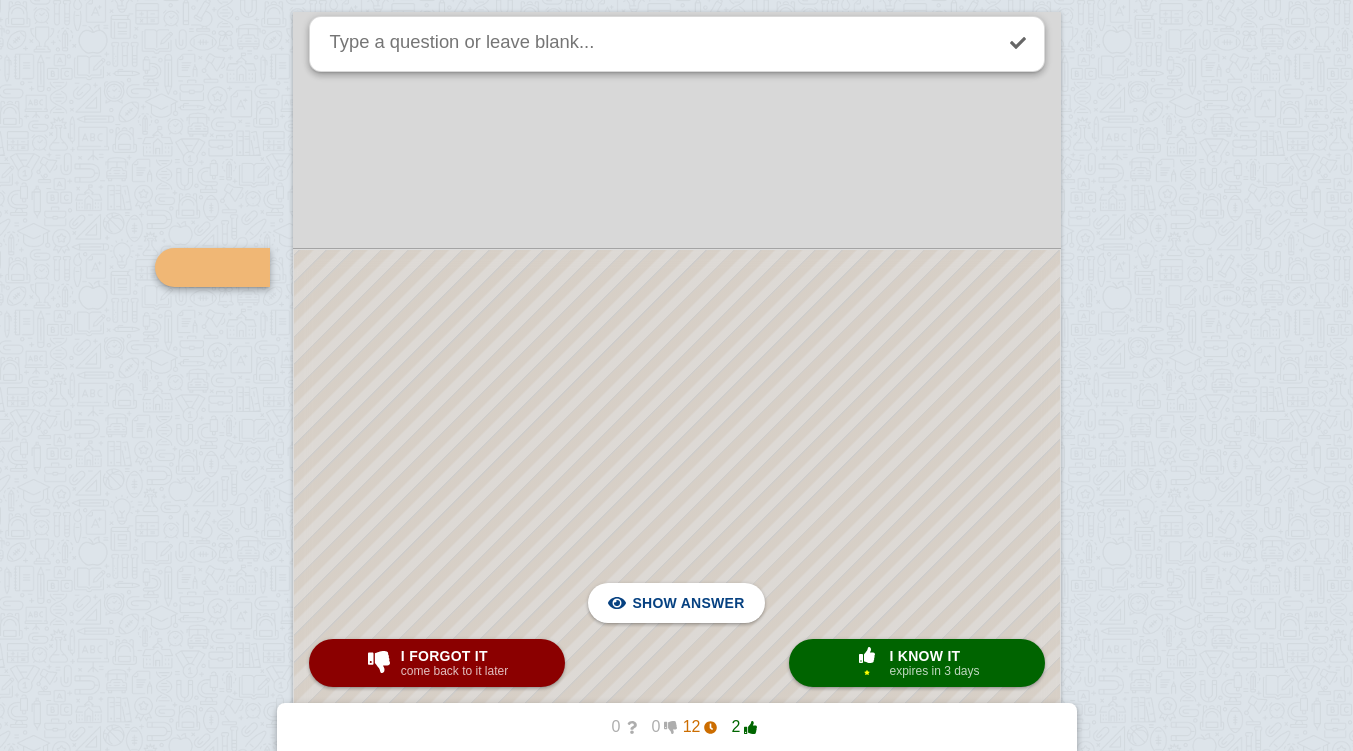 click on "Hide answer" at bounding box center (692, 603) 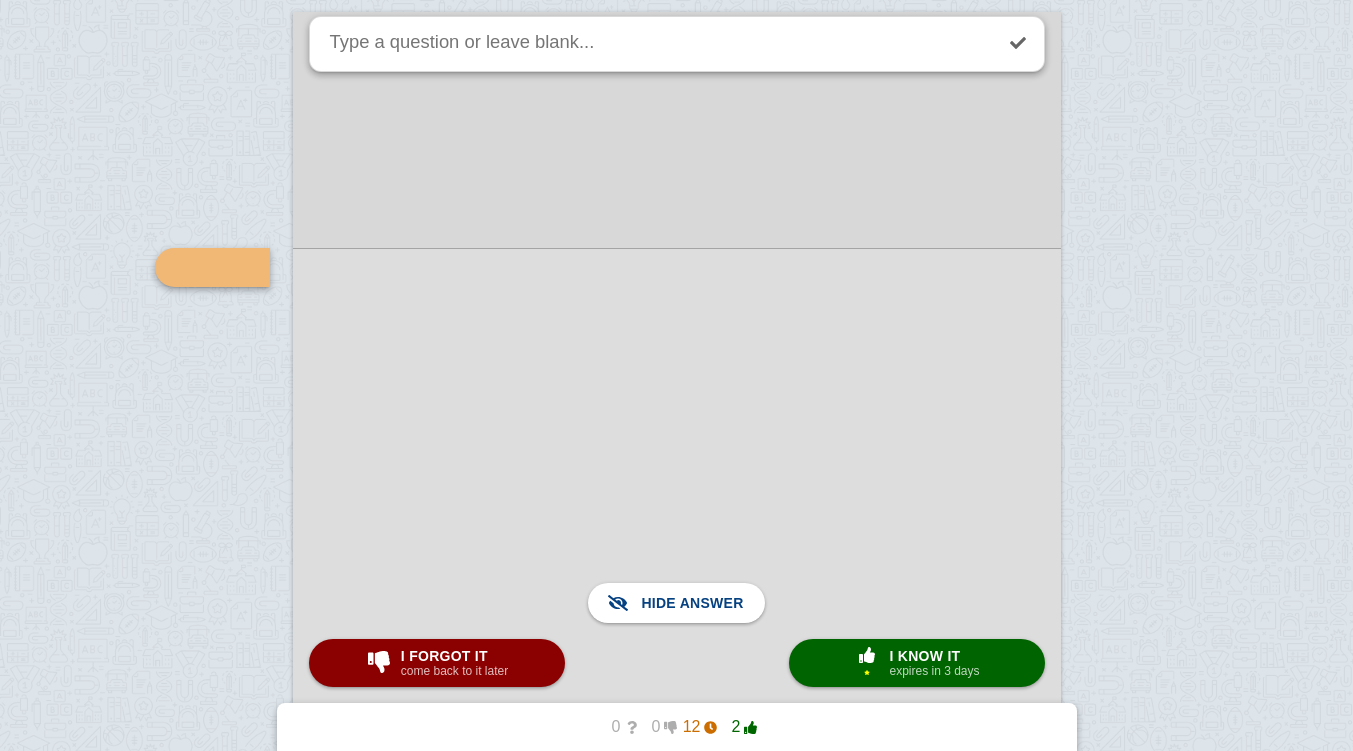 click at bounding box center (659, 44) 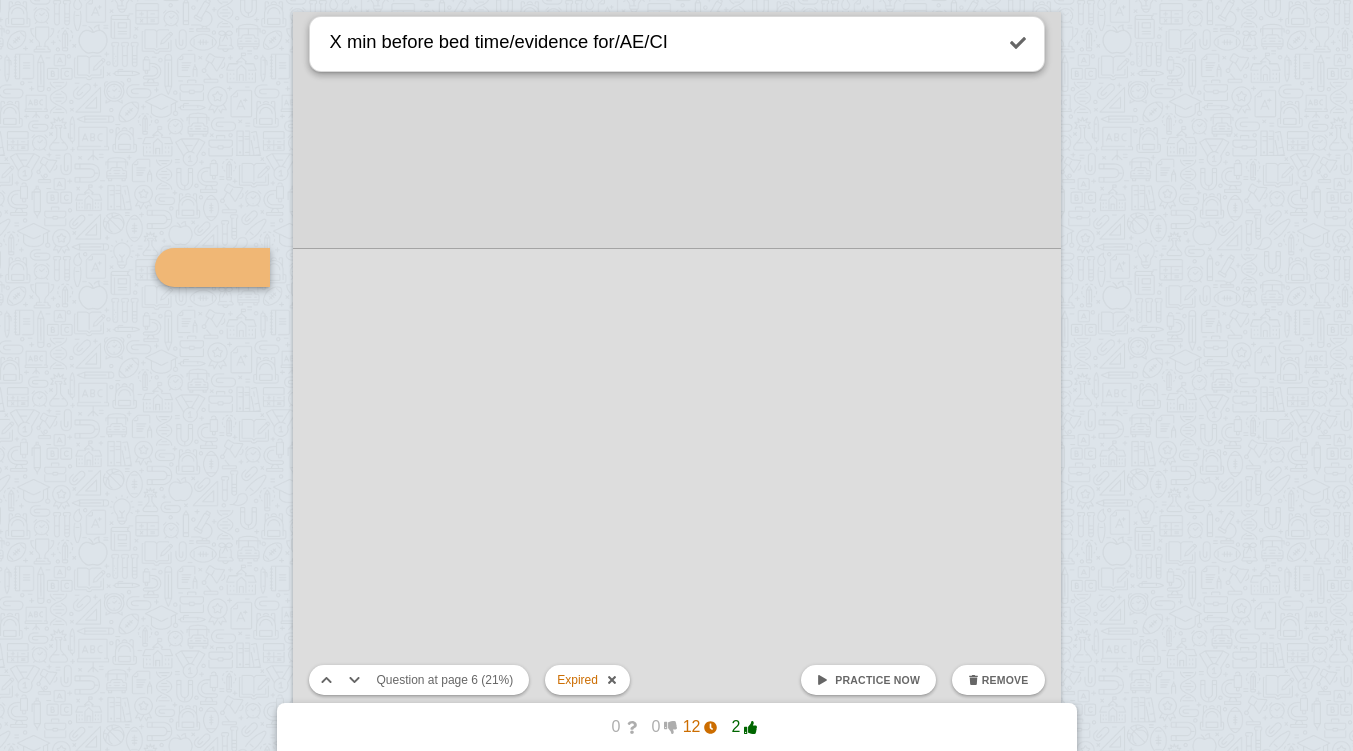 type on "X min before bed time/evidence for/AE/CI" 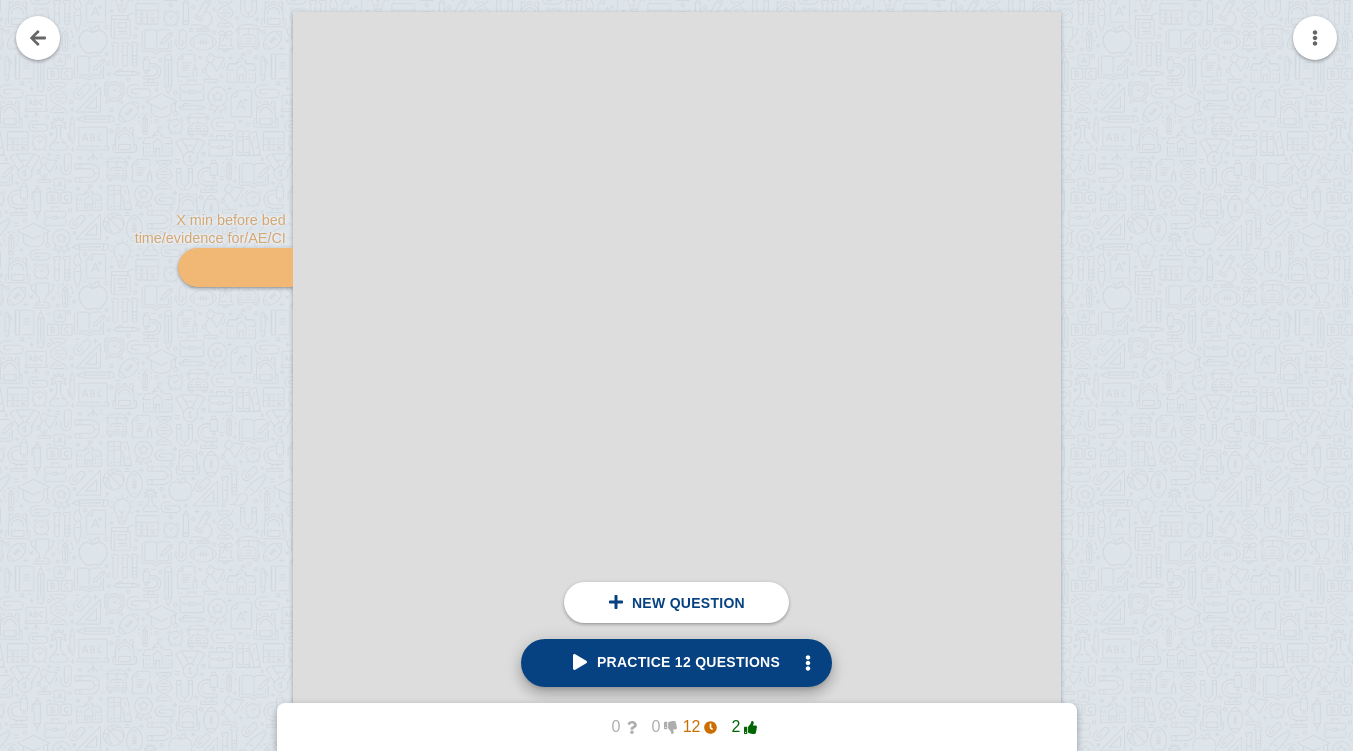 click on "Practice 12 questions" at bounding box center (676, 663) 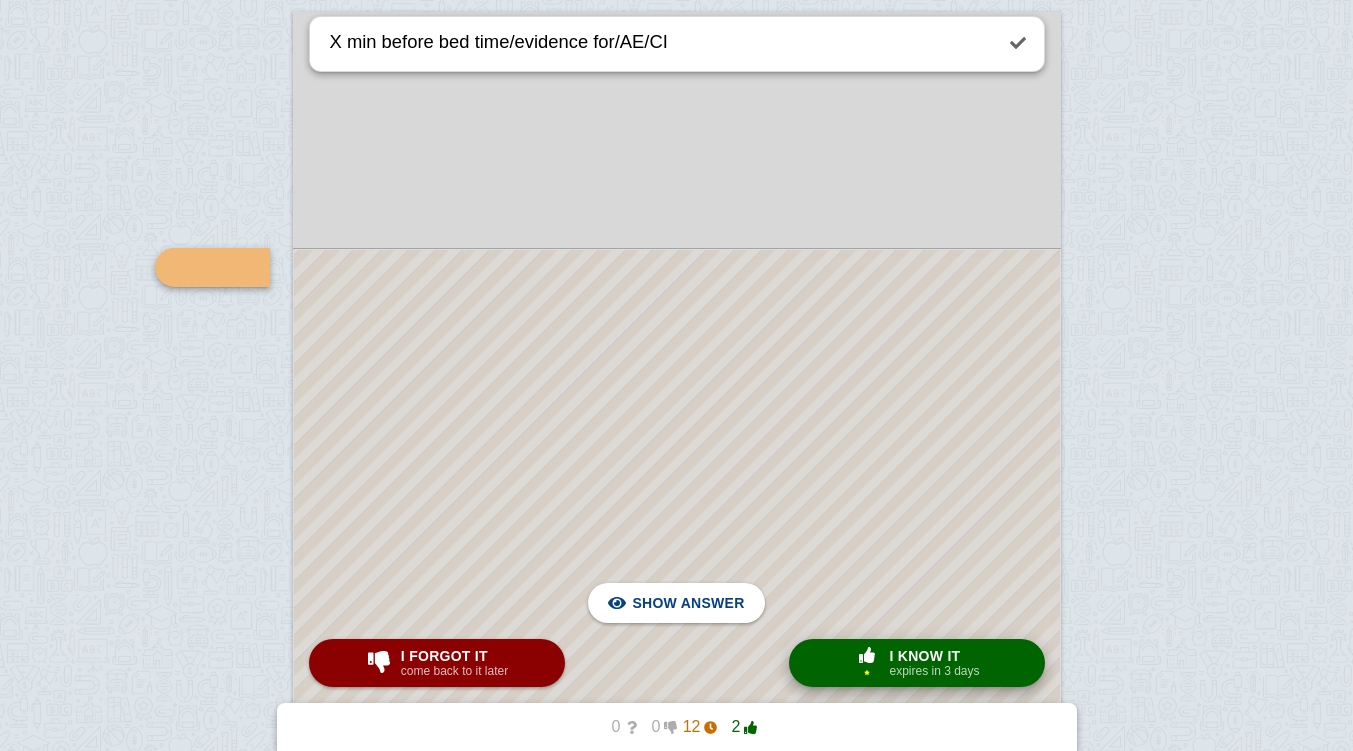 click on "× 1 I know it expires in 3 days" at bounding box center [916, 663] 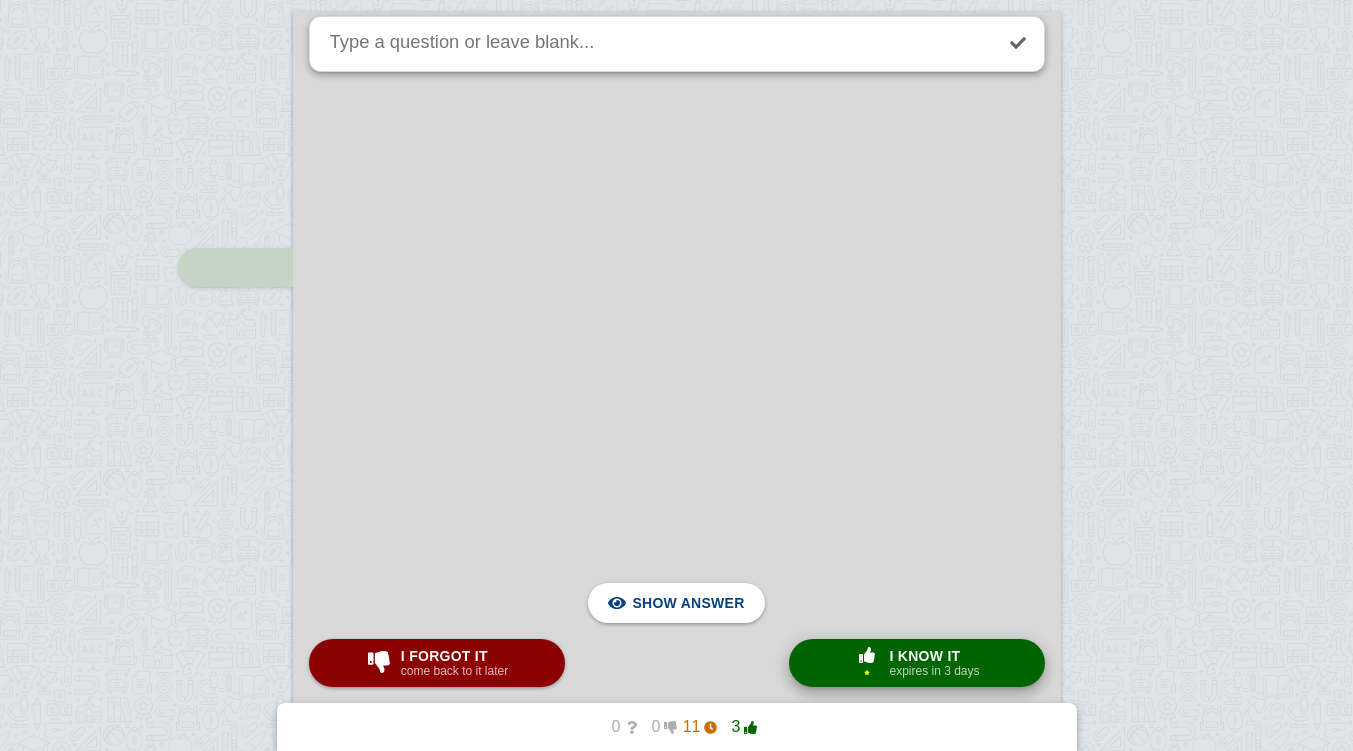 scroll, scrollTop: 7433, scrollLeft: 0, axis: vertical 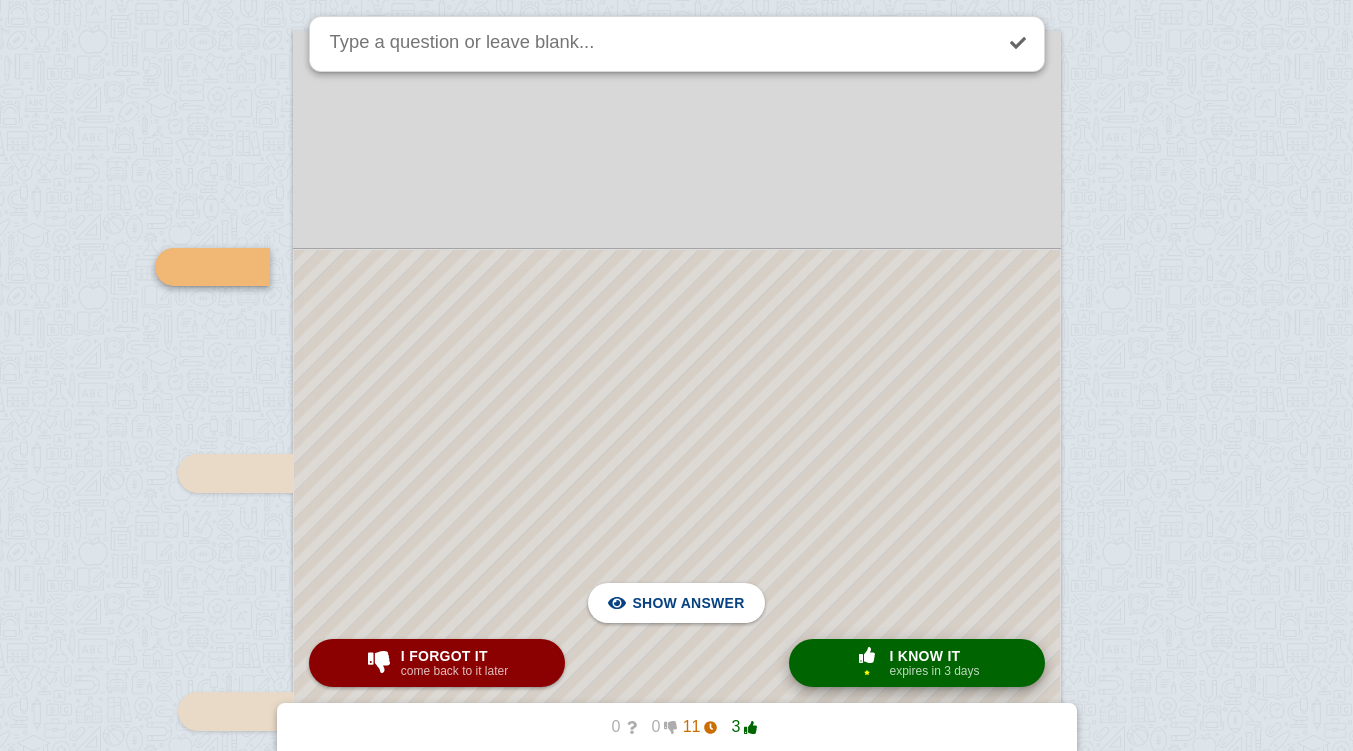 click on "× 1 I know it expires in 3 days" at bounding box center [916, 663] 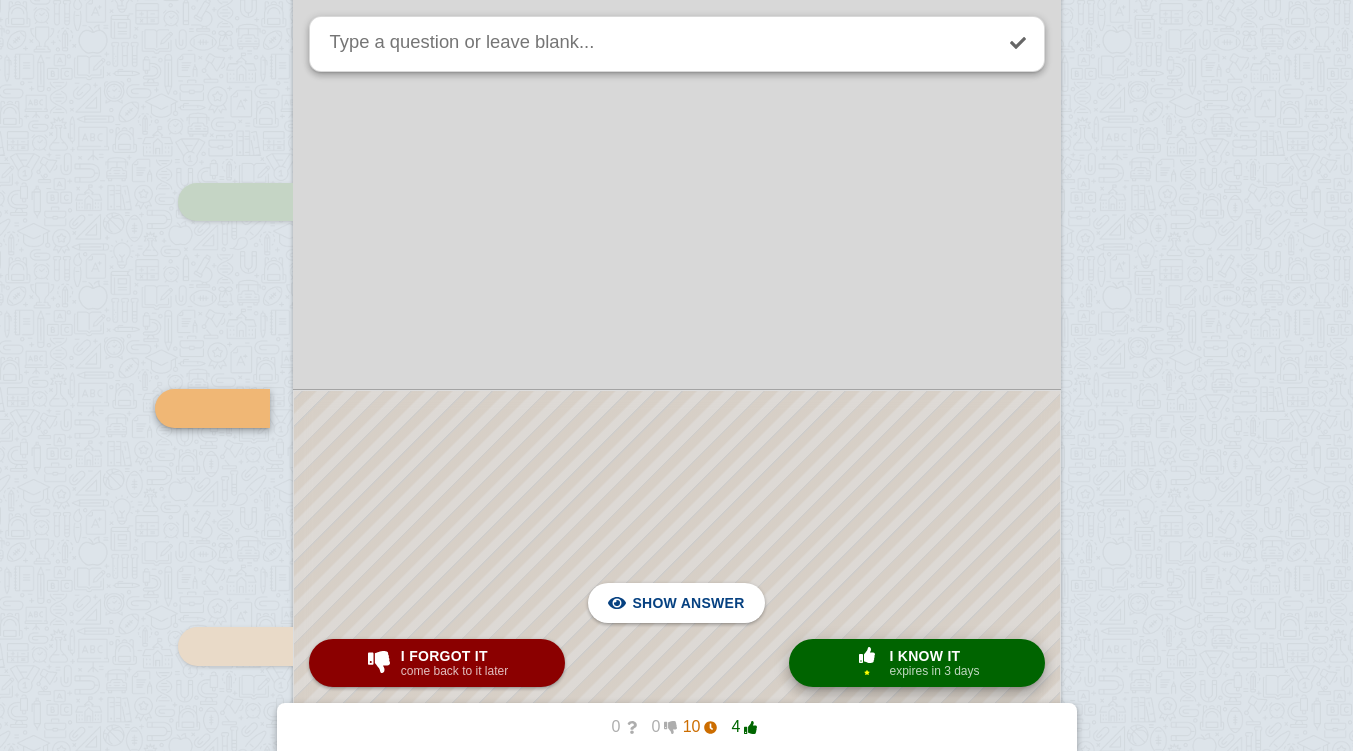 scroll, scrollTop: 7396, scrollLeft: 0, axis: vertical 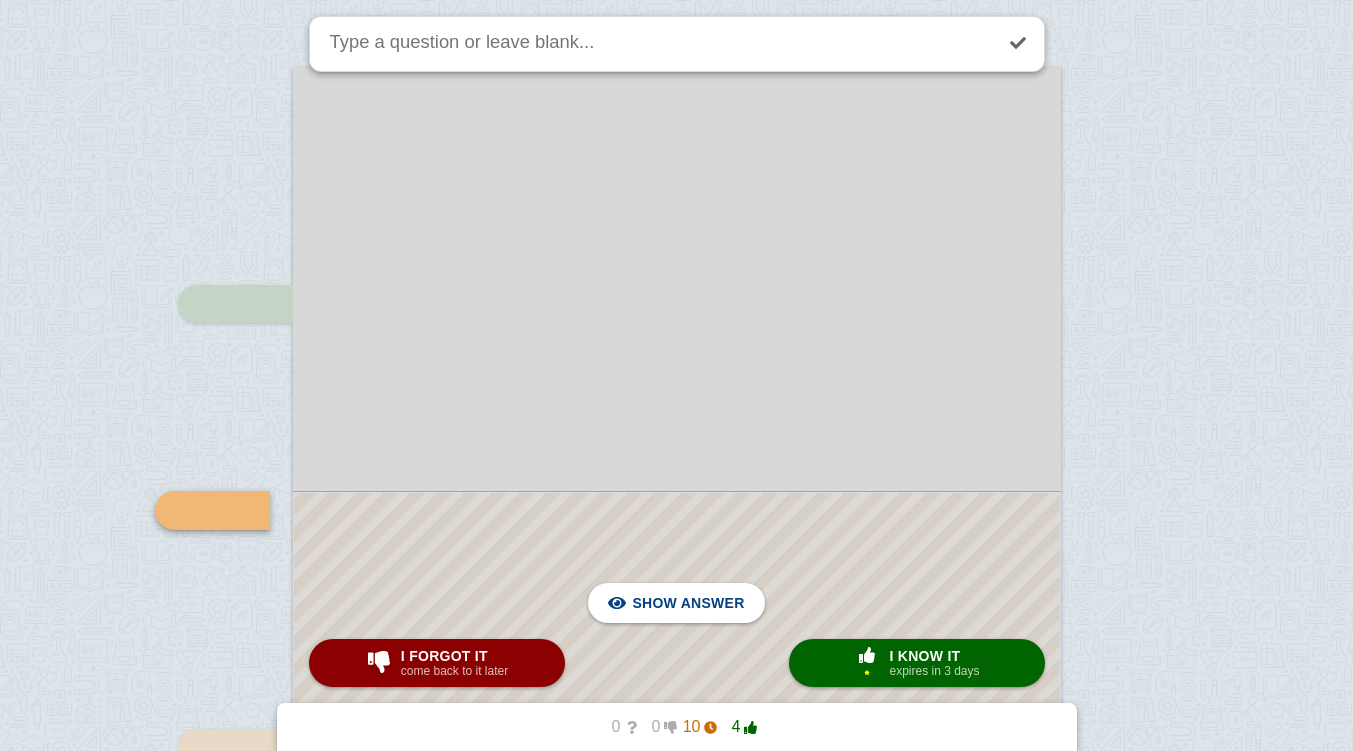 click at bounding box center [676, 659] 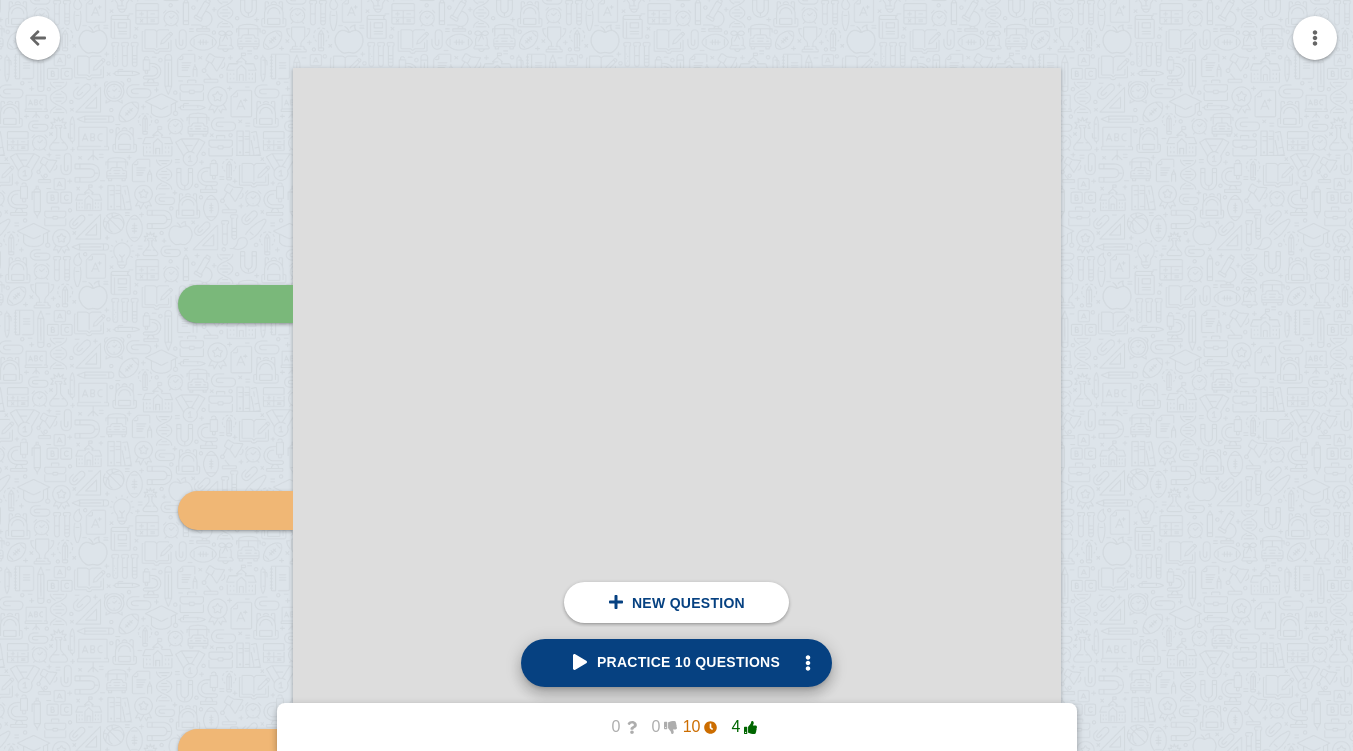 click on "Practice 10 questions" at bounding box center (676, 662) 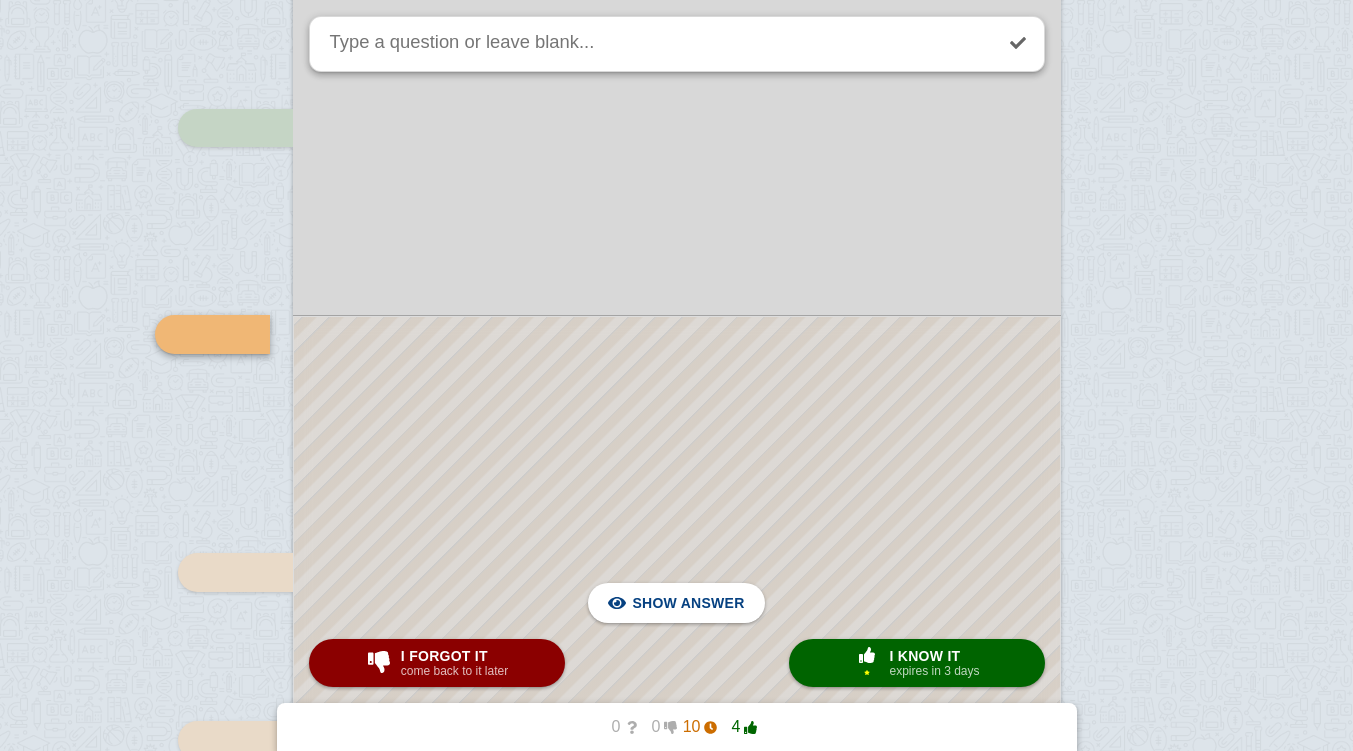 scroll, scrollTop: 7423, scrollLeft: 0, axis: vertical 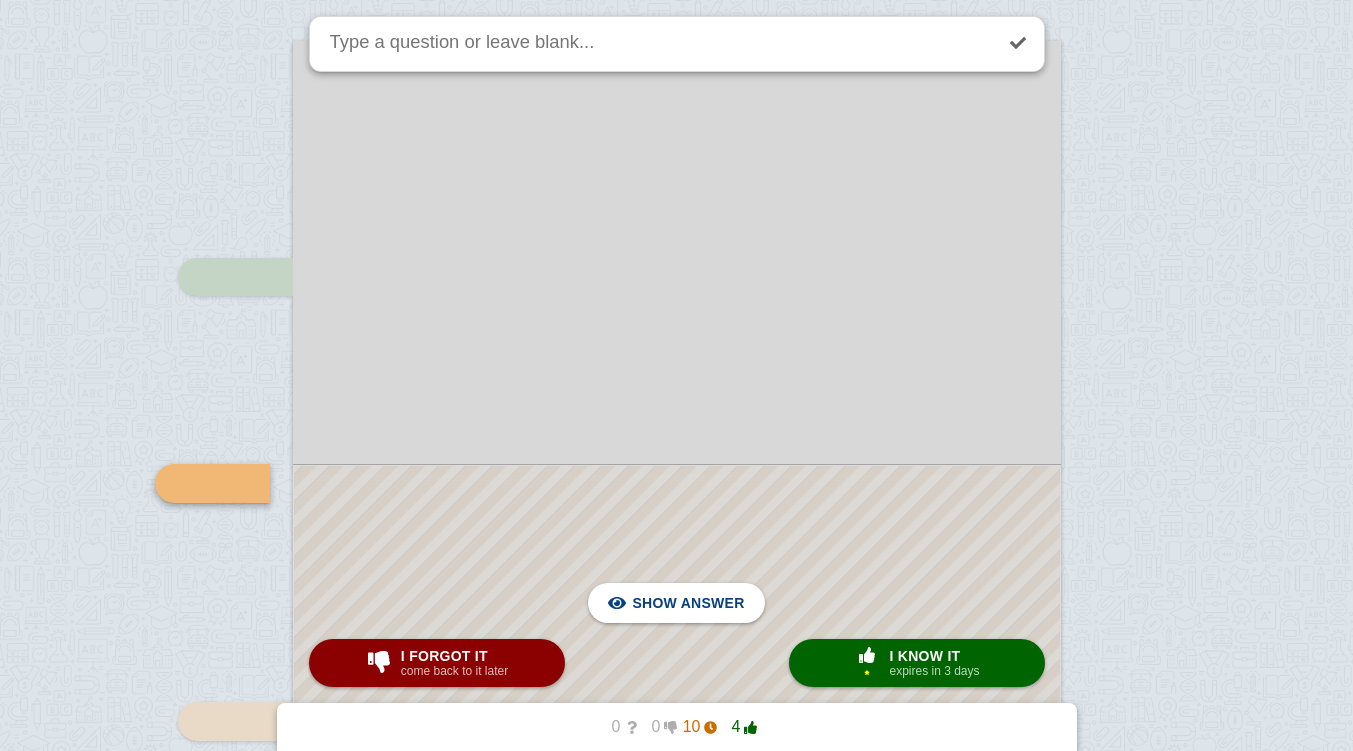 click at bounding box center (677, 806) 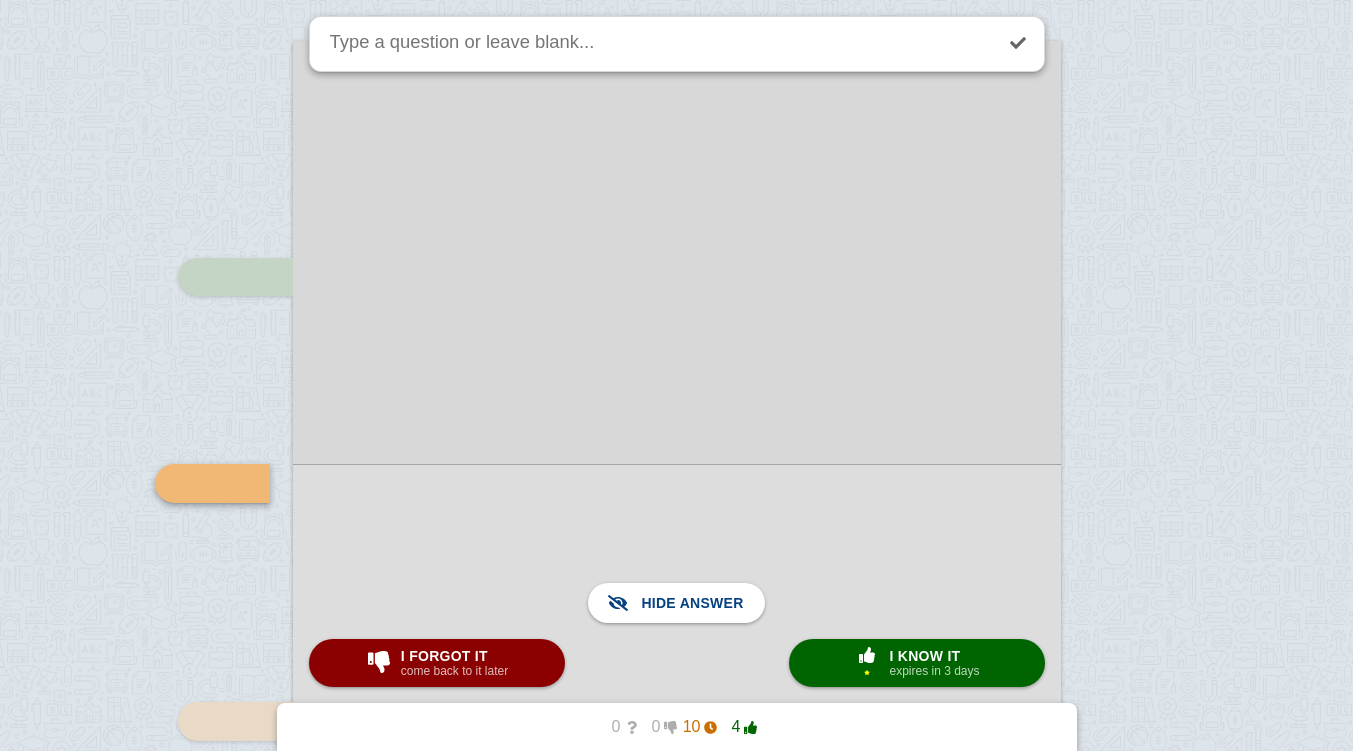 click on "I know it" at bounding box center [934, 656] 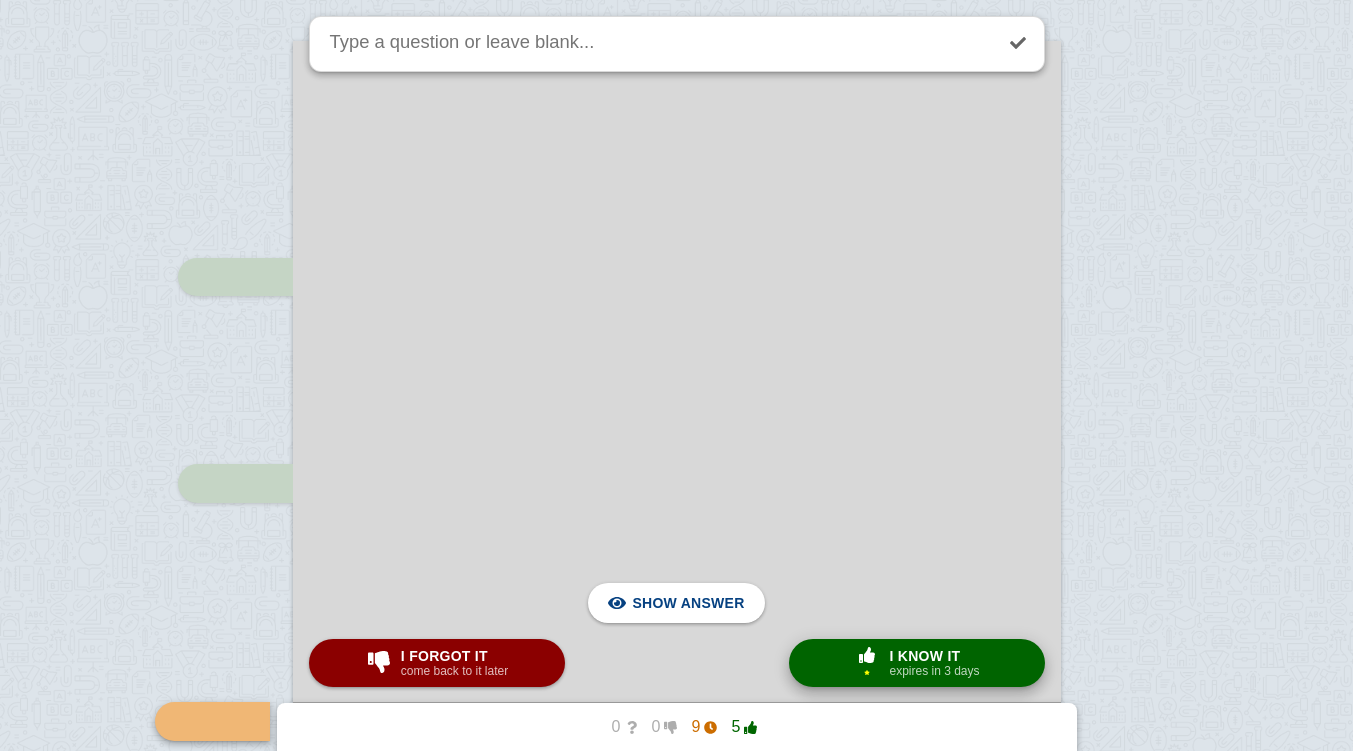 scroll, scrollTop: 7877, scrollLeft: 0, axis: vertical 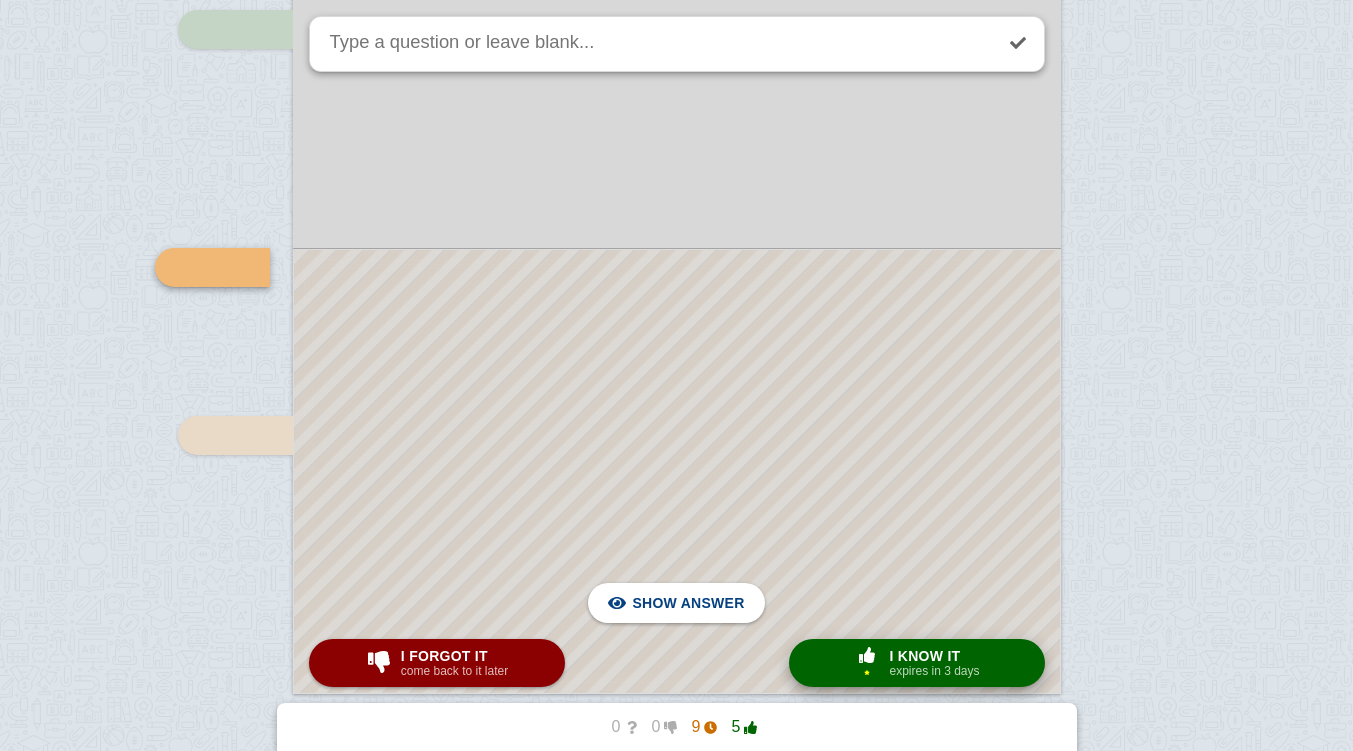 click at bounding box center (677, 471) 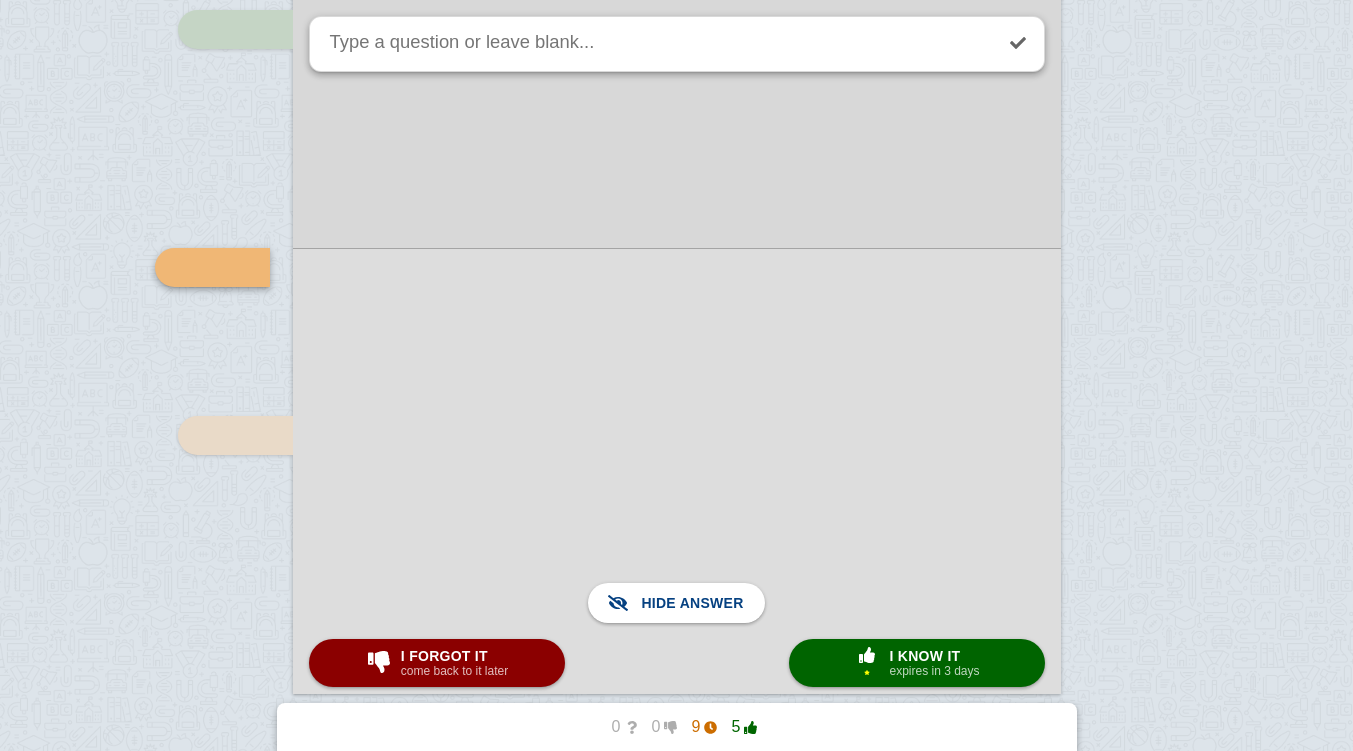 click at bounding box center (867, 655) 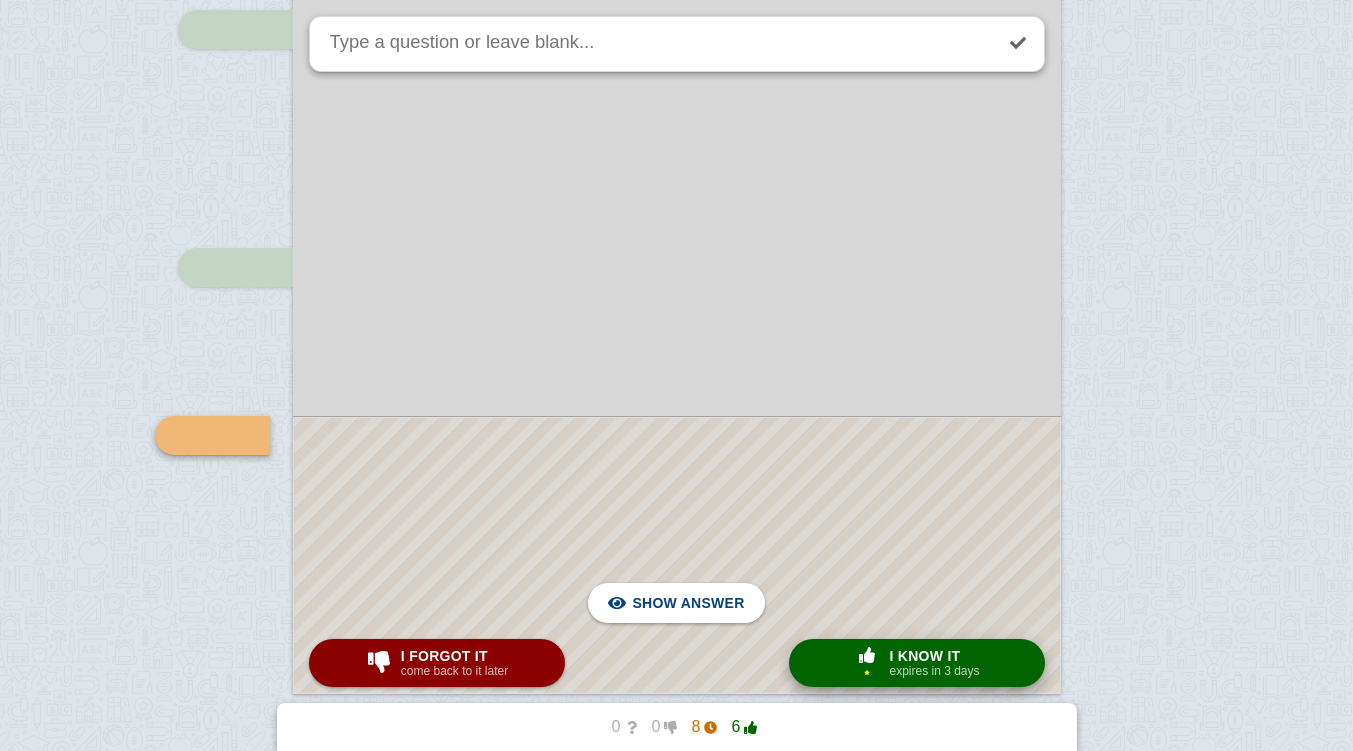 scroll, scrollTop: 8045, scrollLeft: 0, axis: vertical 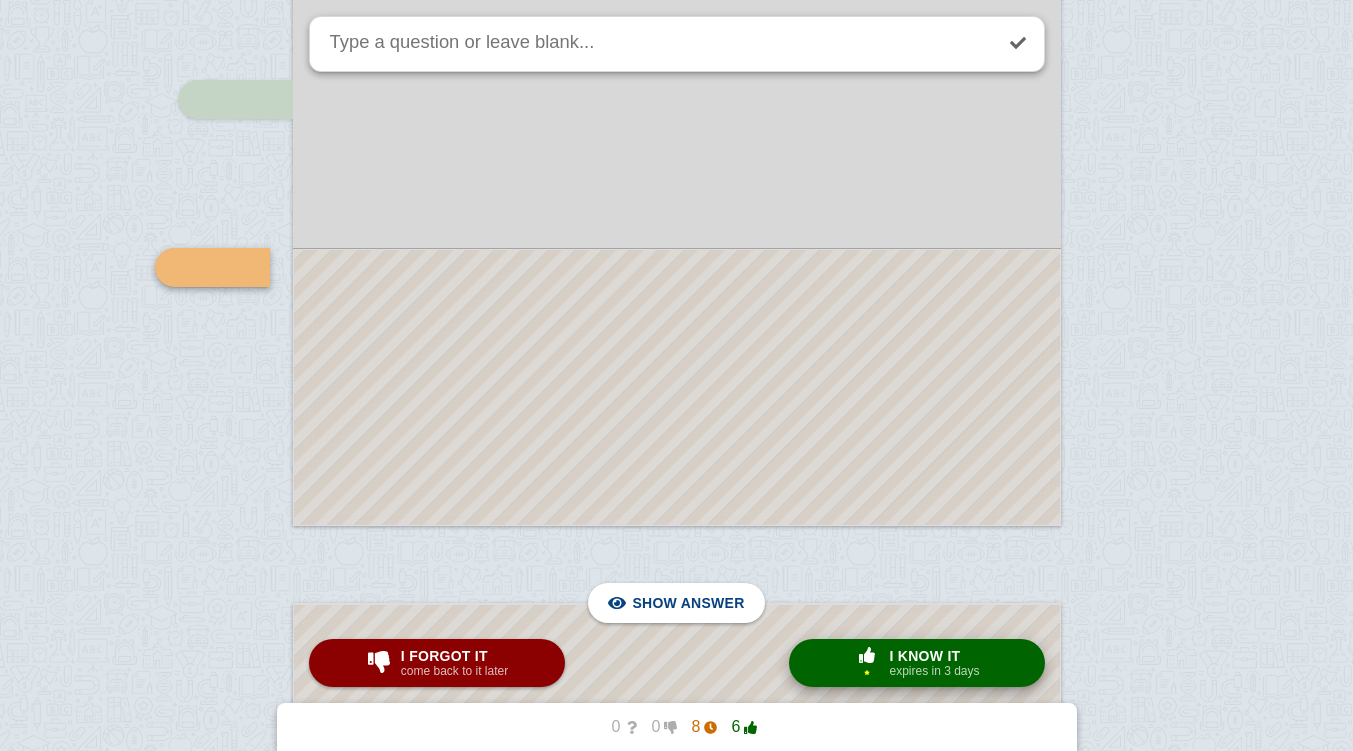 click at bounding box center (677, 387) 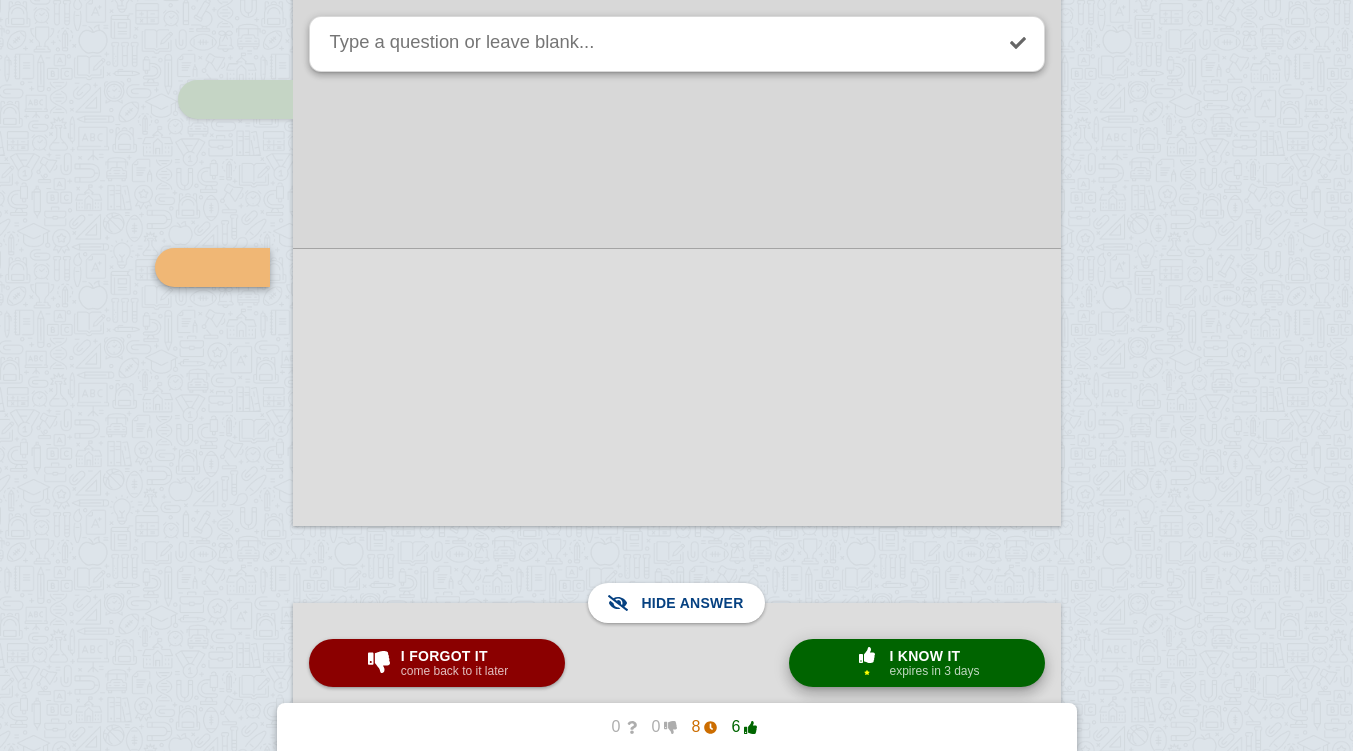 click on "expires in 3 days" at bounding box center (934, 671) 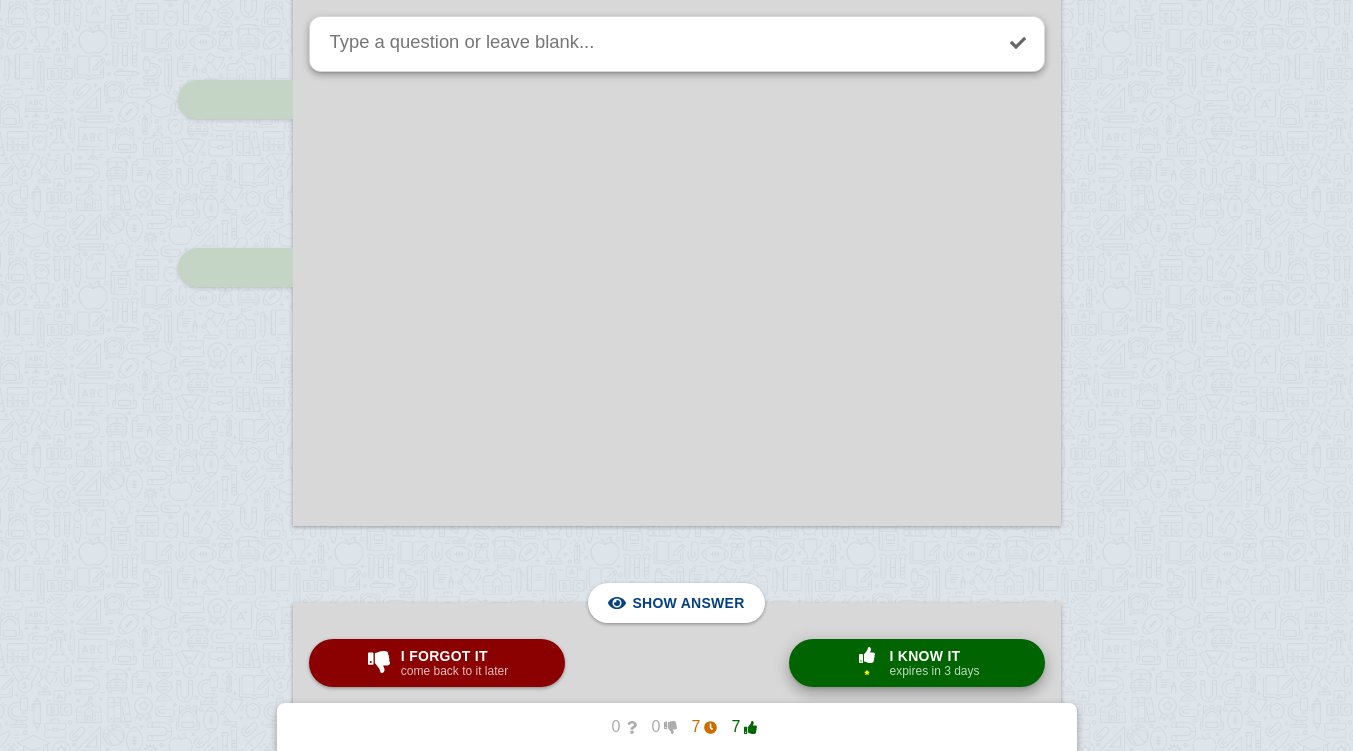 scroll, scrollTop: 8637, scrollLeft: 0, axis: vertical 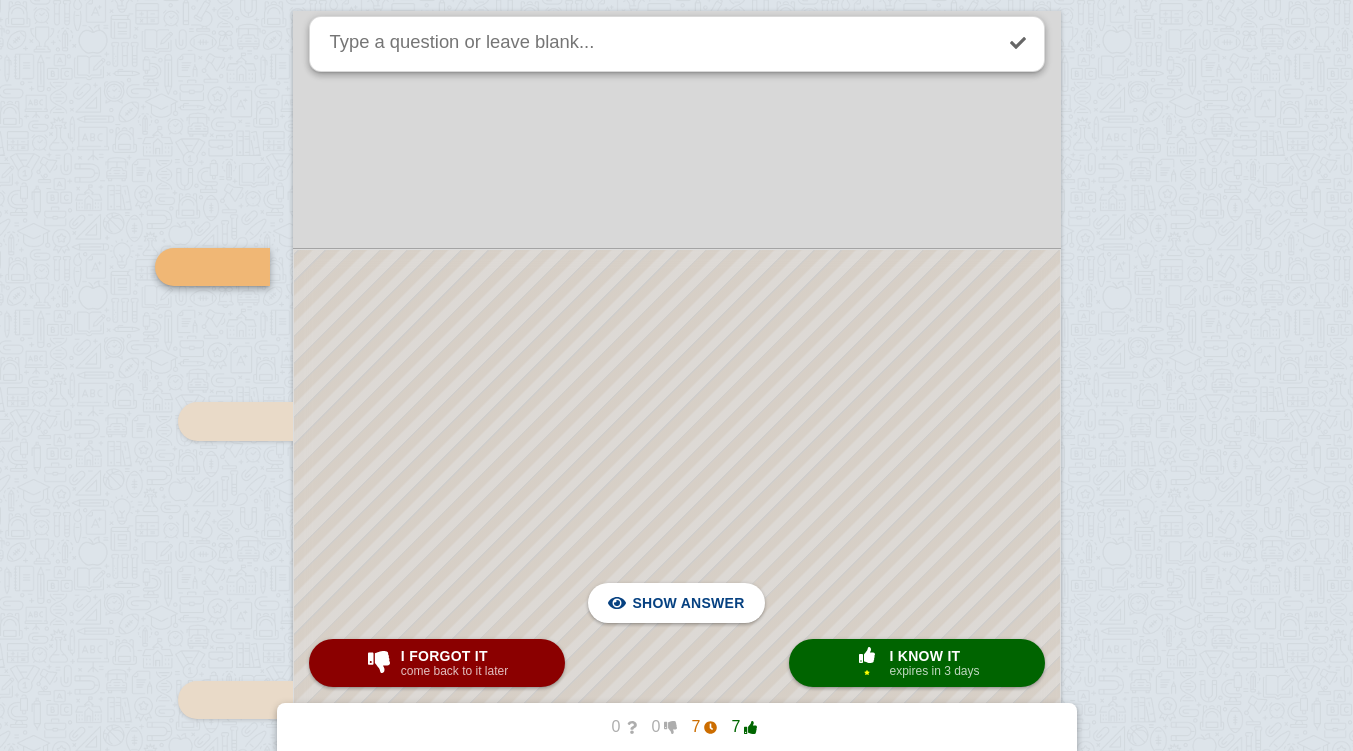 click at bounding box center (677, 683) 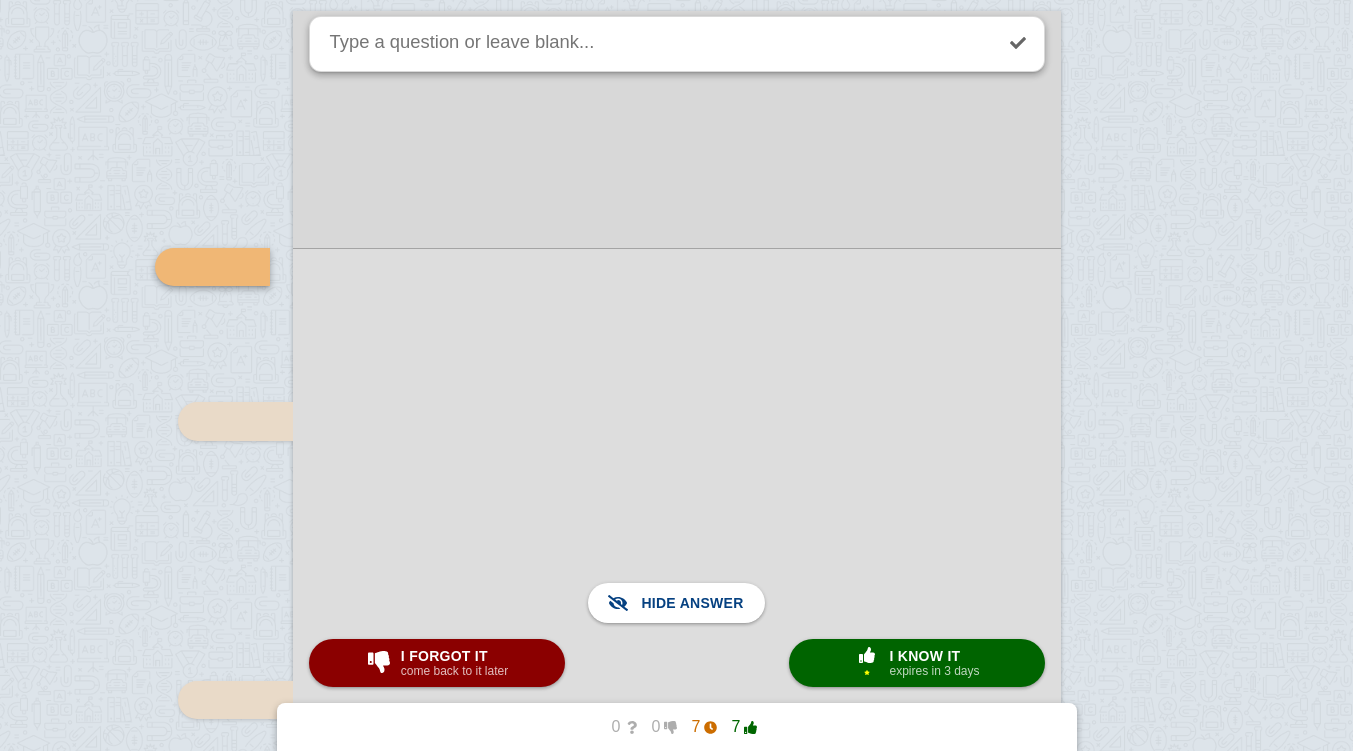 click at bounding box center (677, 683) 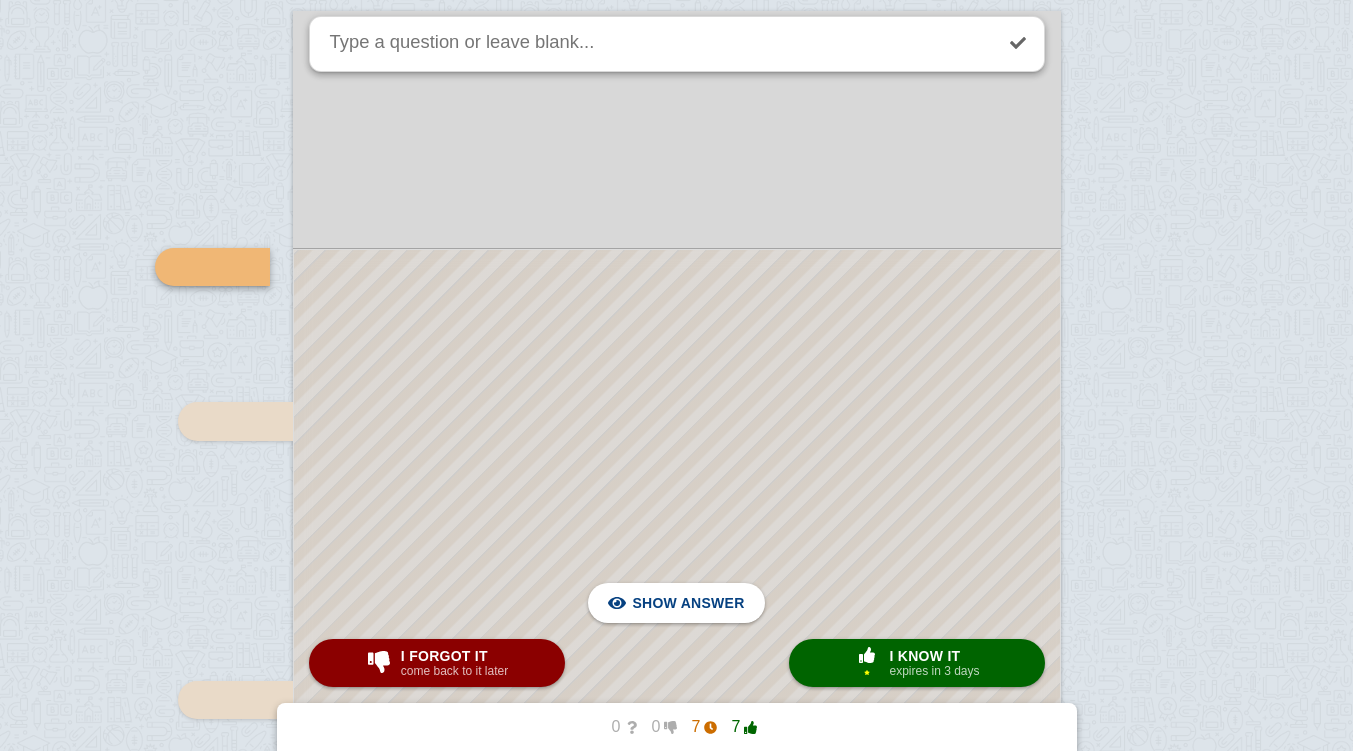 click at bounding box center (677, 683) 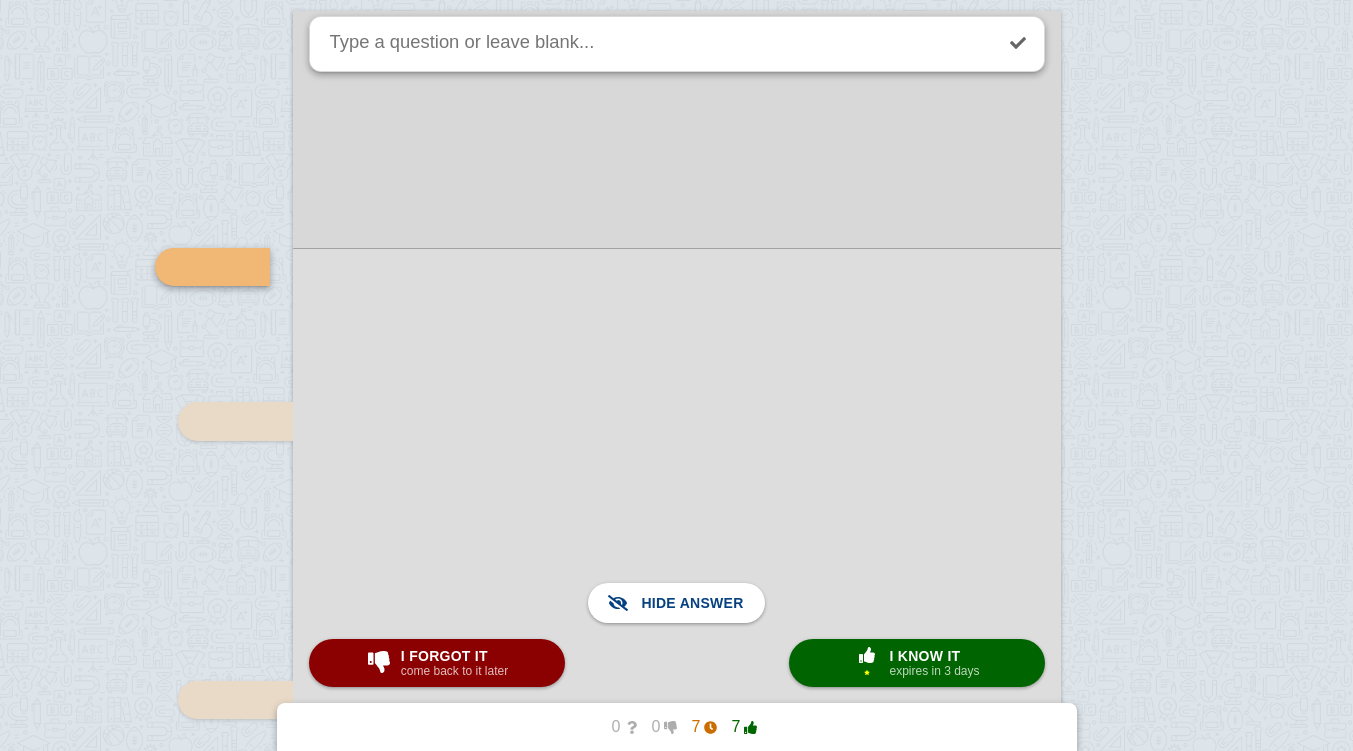 click on "expires in 3 days" at bounding box center [934, 671] 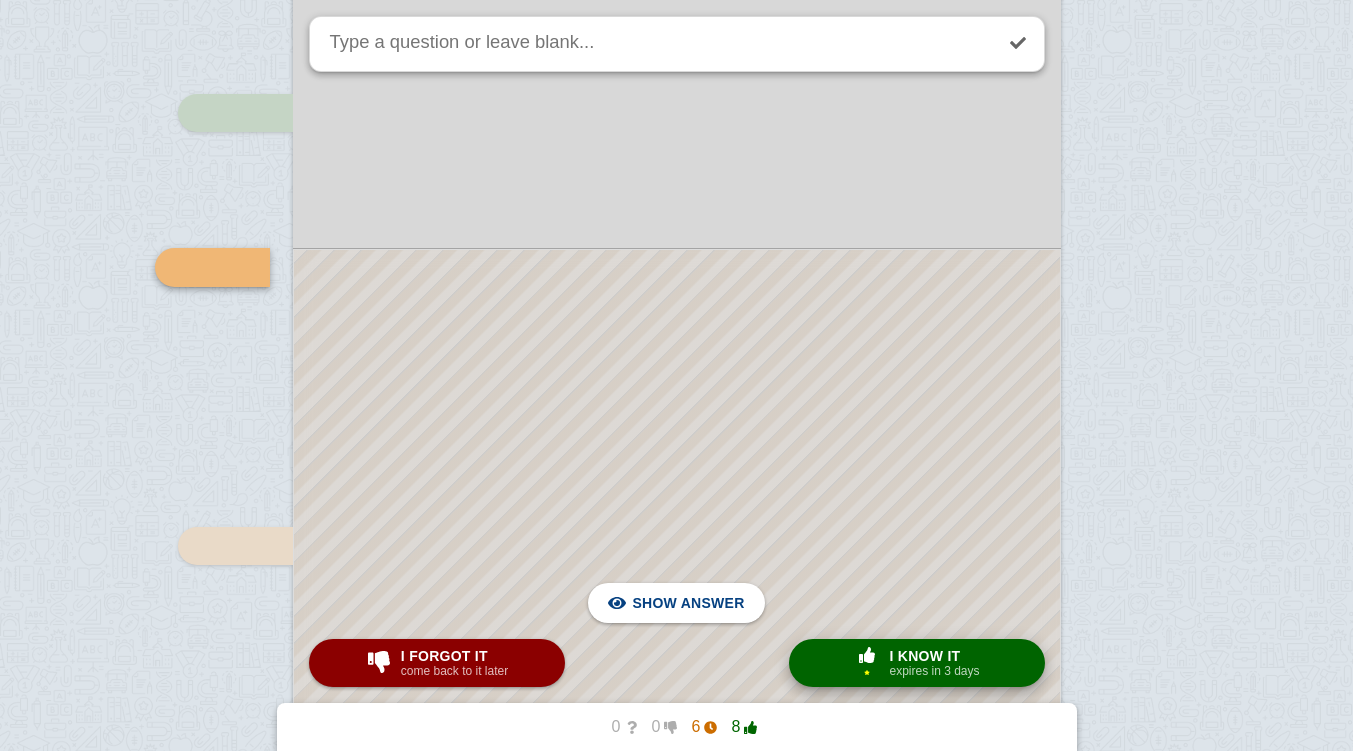 click on "expires in 3 days" at bounding box center (934, 671) 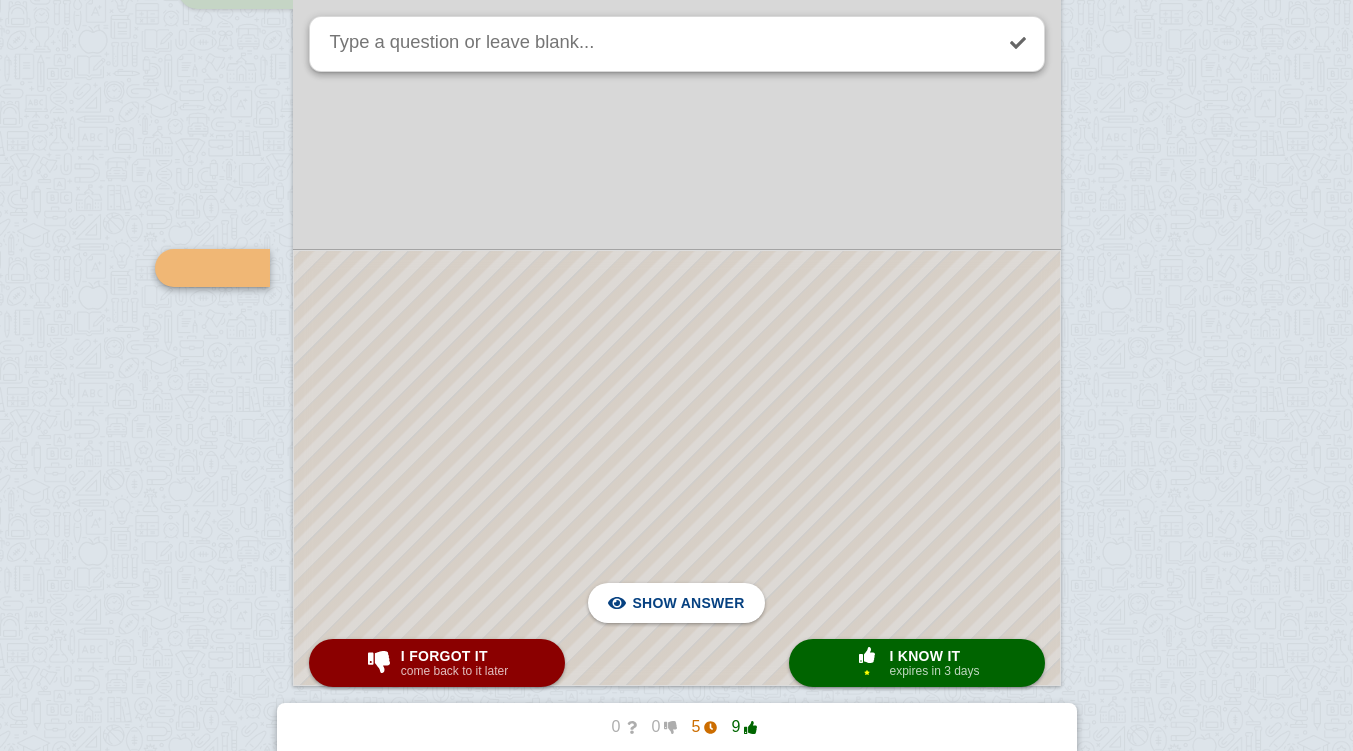 click at bounding box center (677, 468) 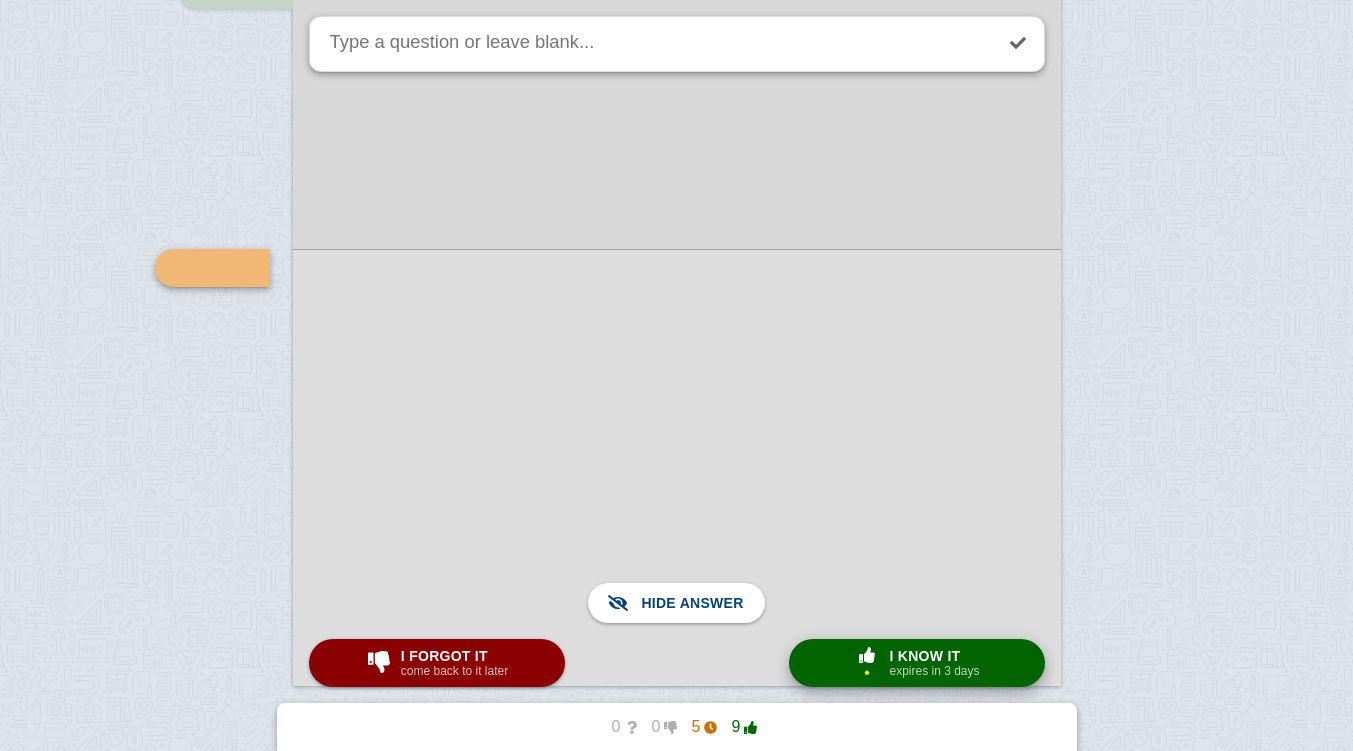 click on "I know it" at bounding box center (934, 656) 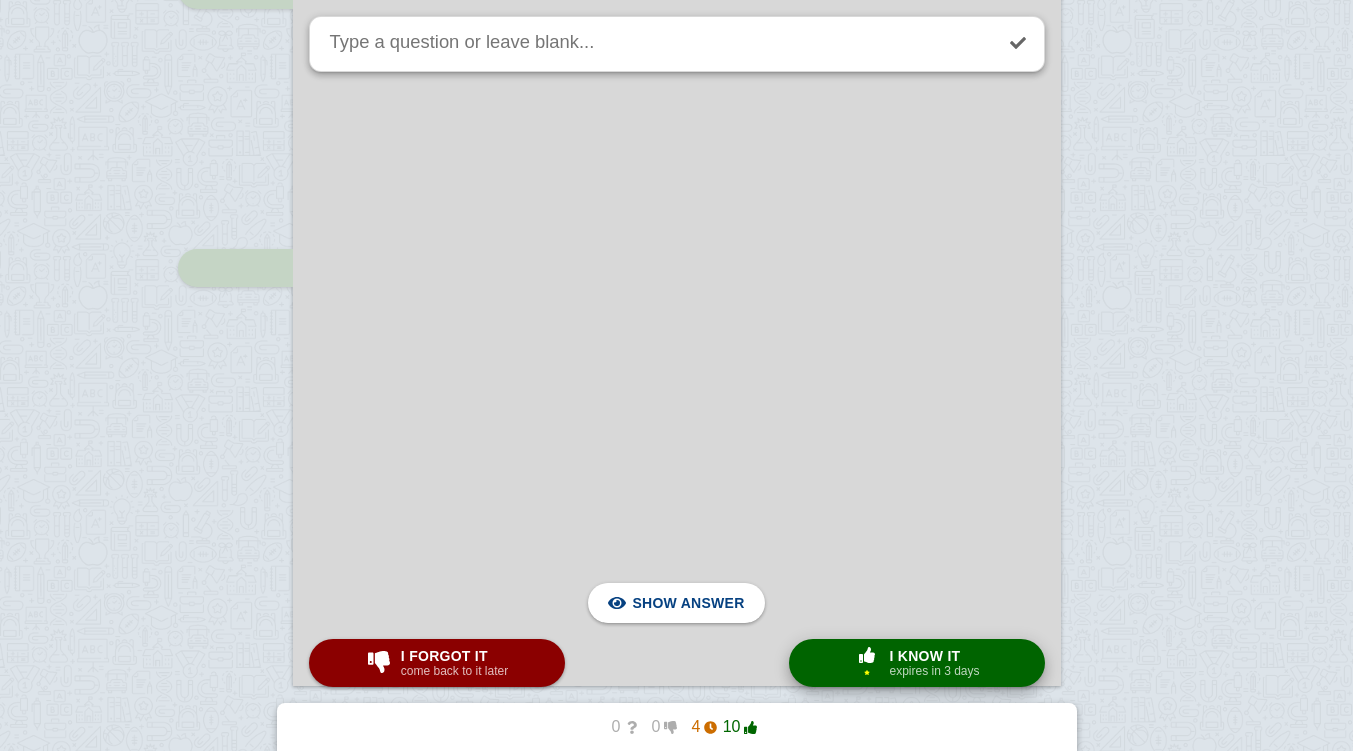 scroll, scrollTop: 9772, scrollLeft: 0, axis: vertical 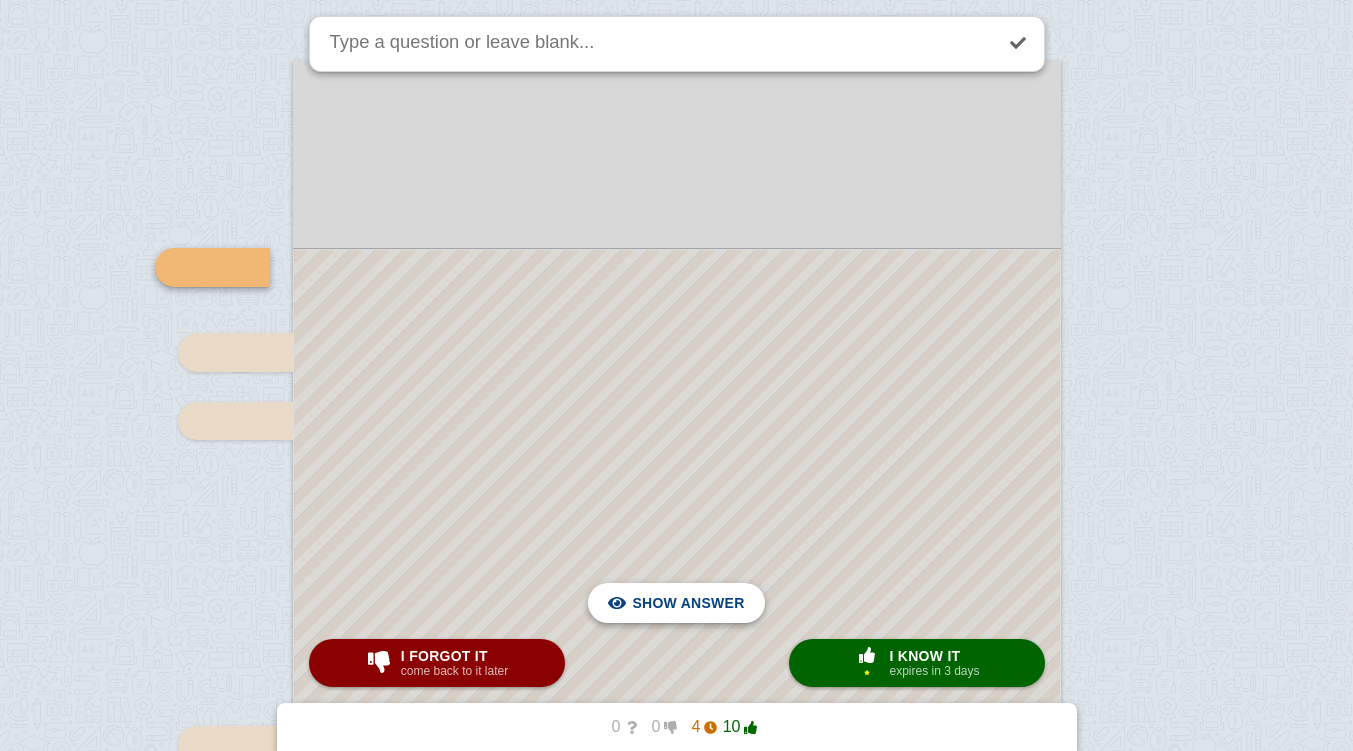 click on "Hide answer" at bounding box center [692, 603] 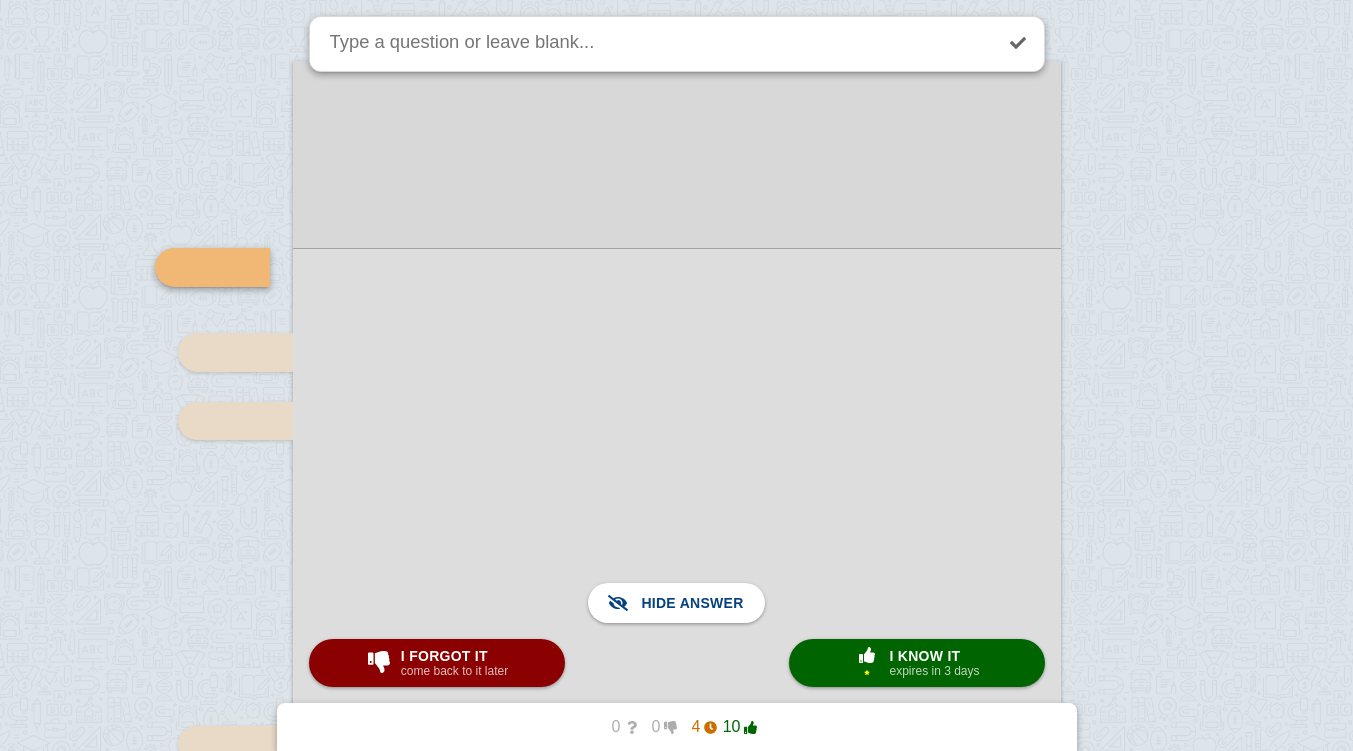 click at bounding box center (677, 708) 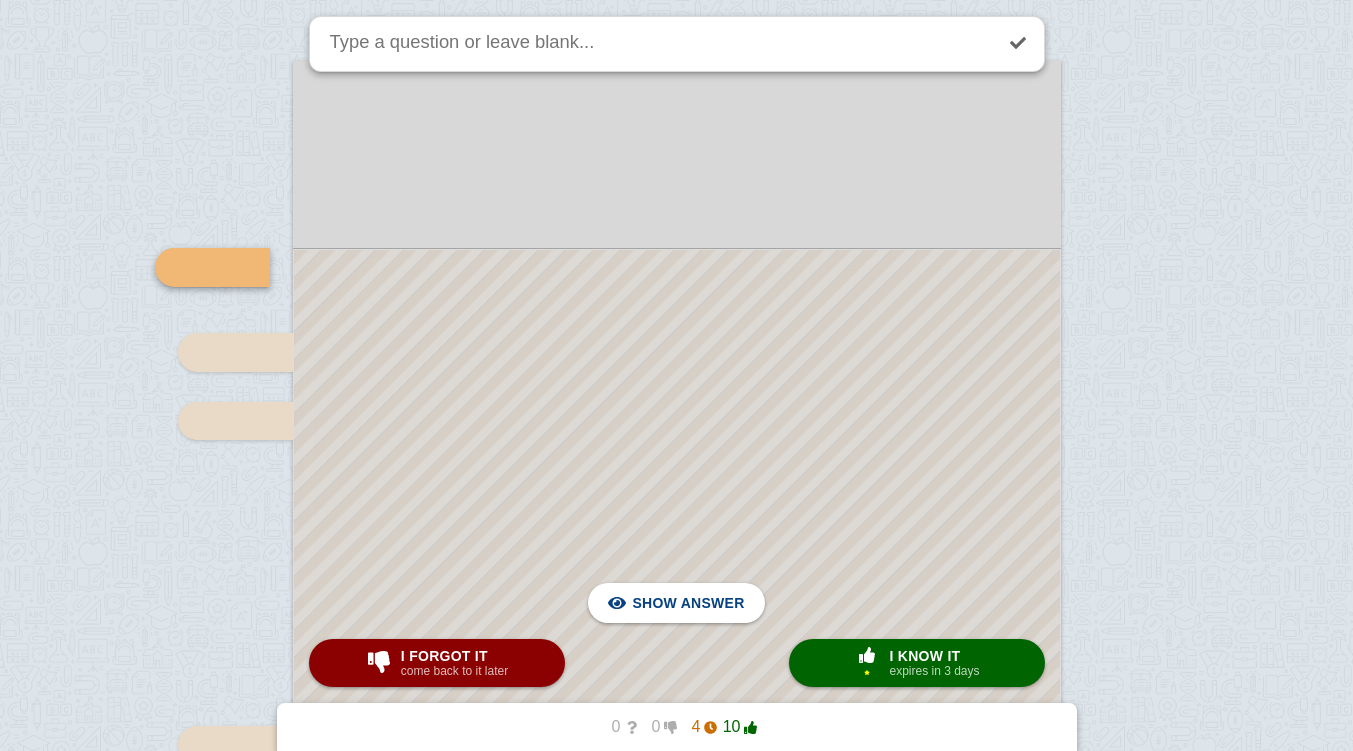 click at bounding box center (677, 708) 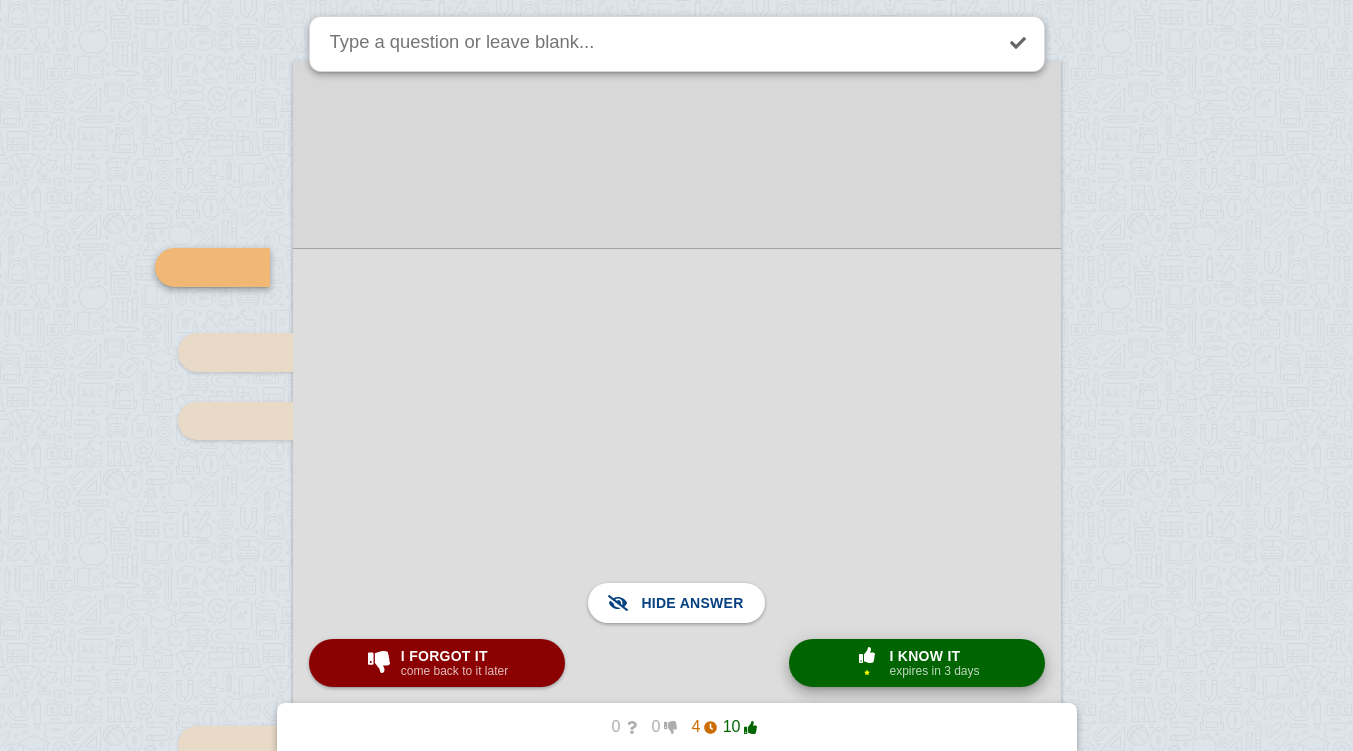 click on "I know it" at bounding box center [934, 656] 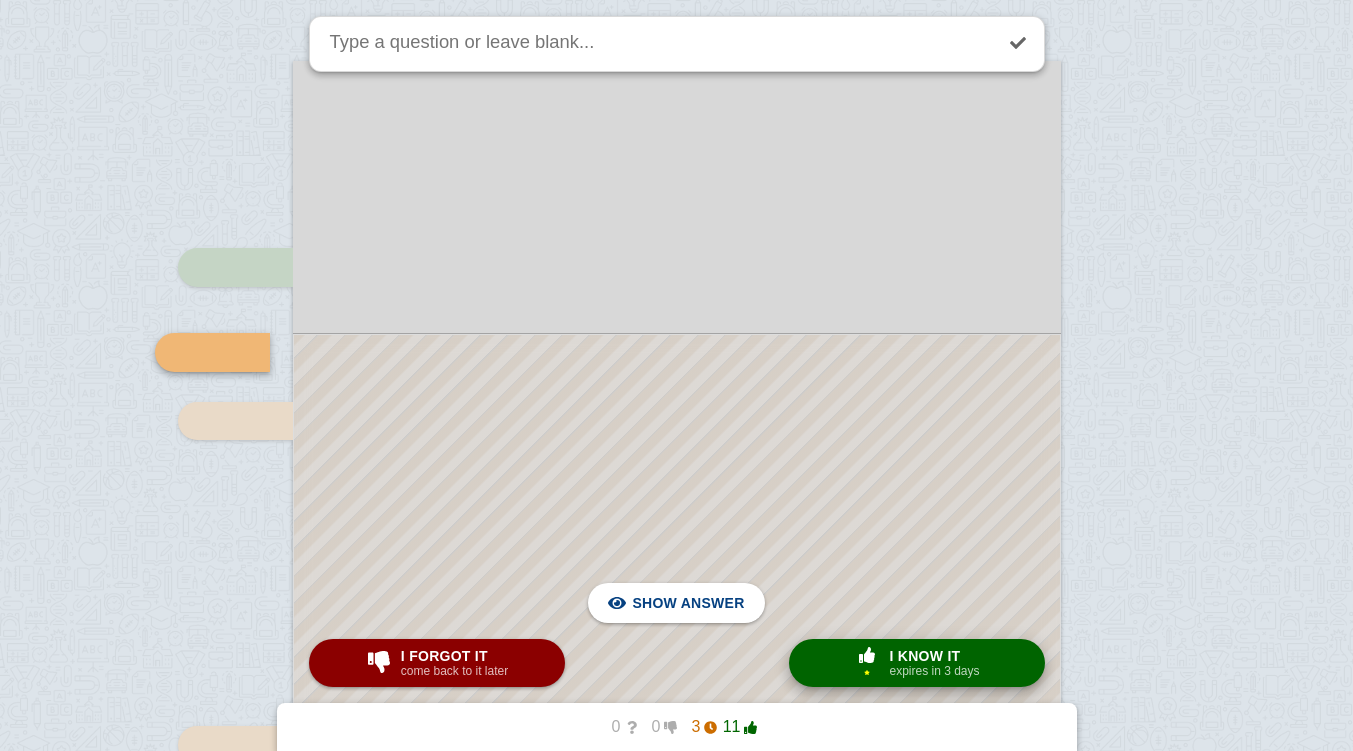 scroll, scrollTop: 9857, scrollLeft: 0, axis: vertical 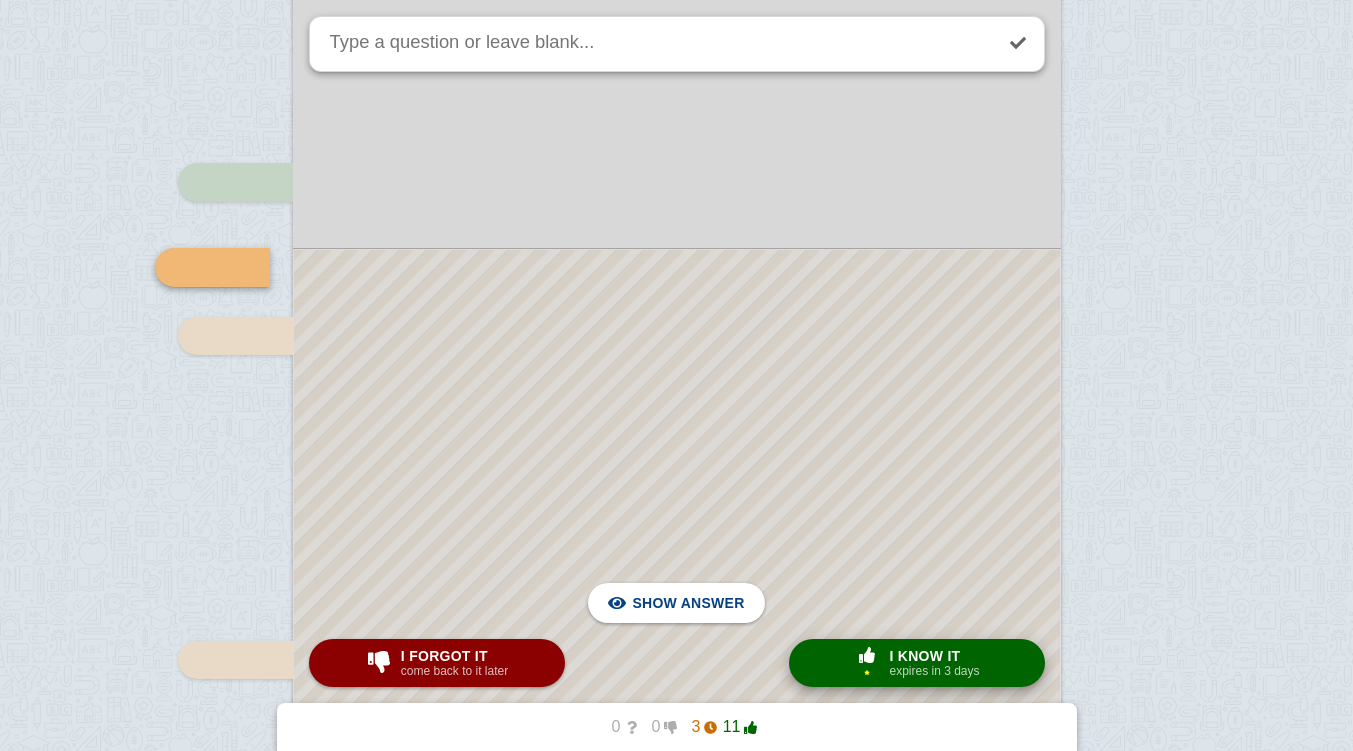 click on "I know it" at bounding box center [934, 656] 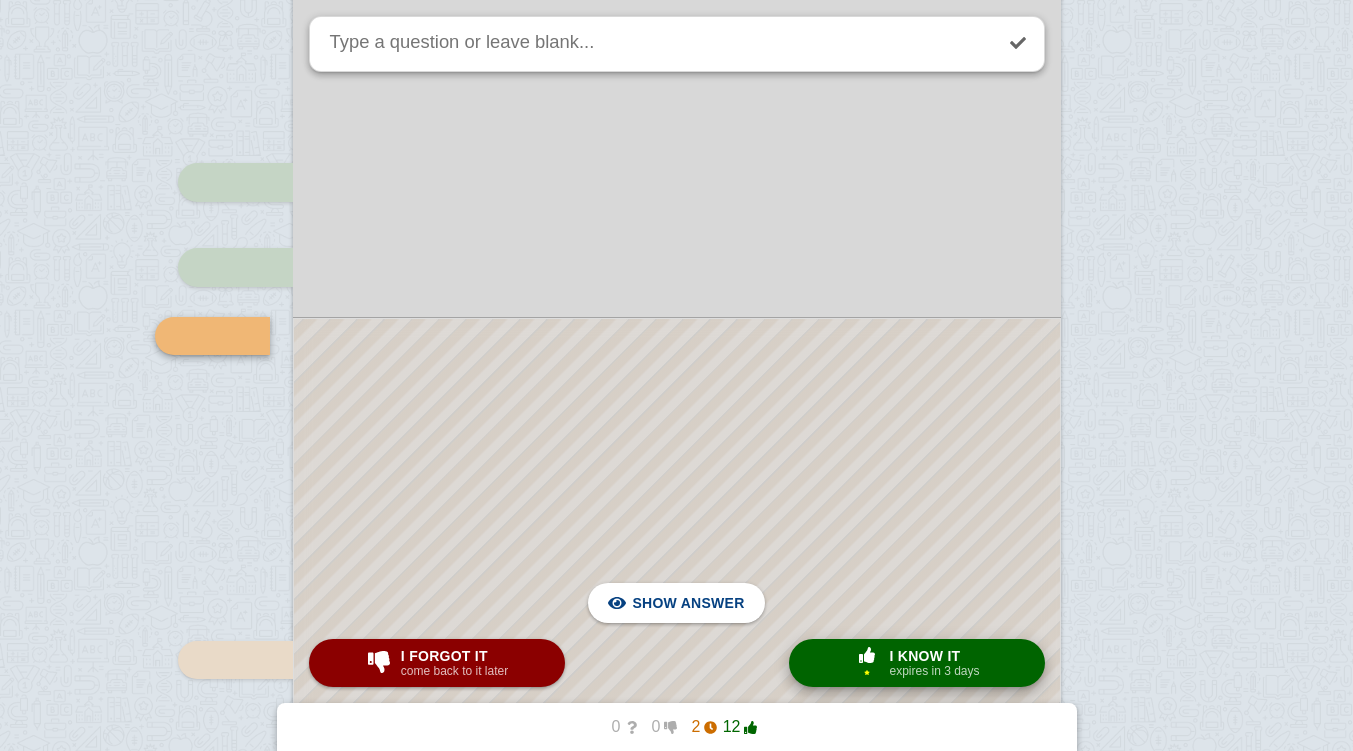 scroll, scrollTop: 9925, scrollLeft: 0, axis: vertical 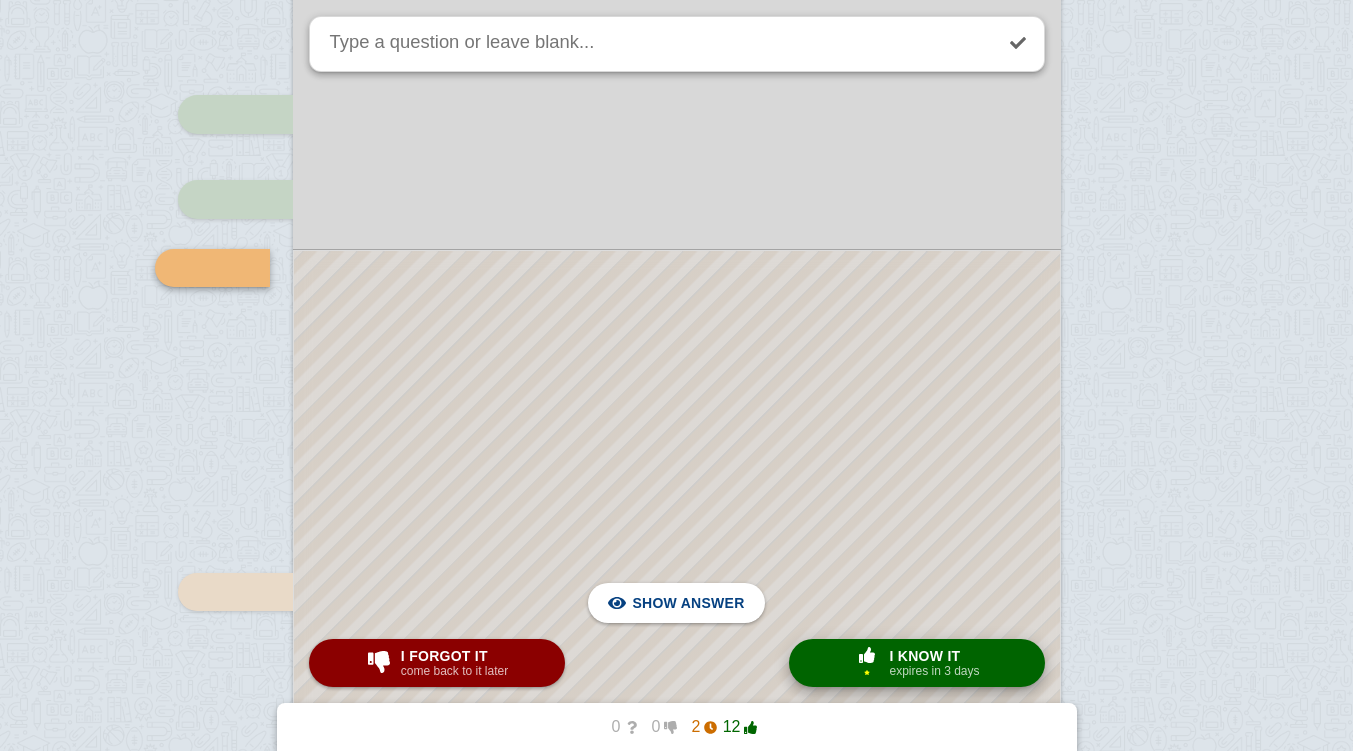 click on "I know it" at bounding box center (934, 656) 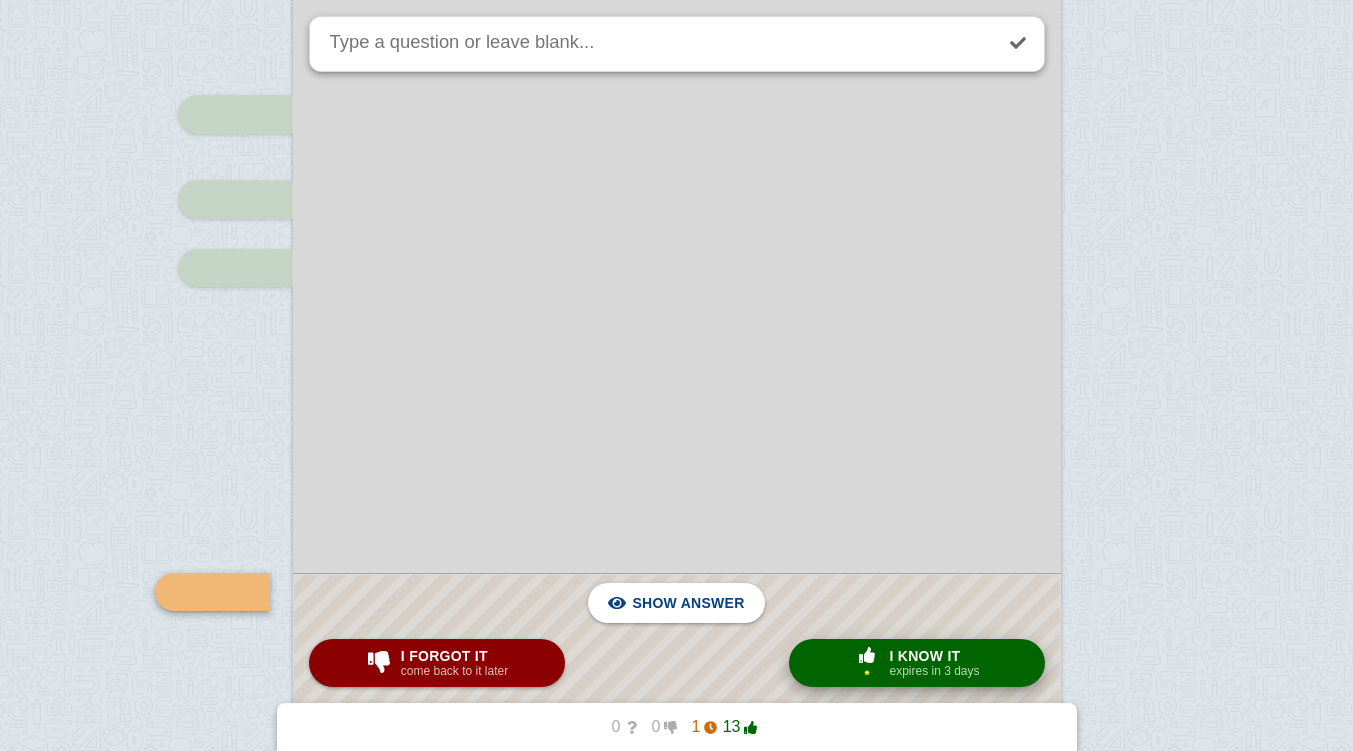 scroll, scrollTop: 10250, scrollLeft: 0, axis: vertical 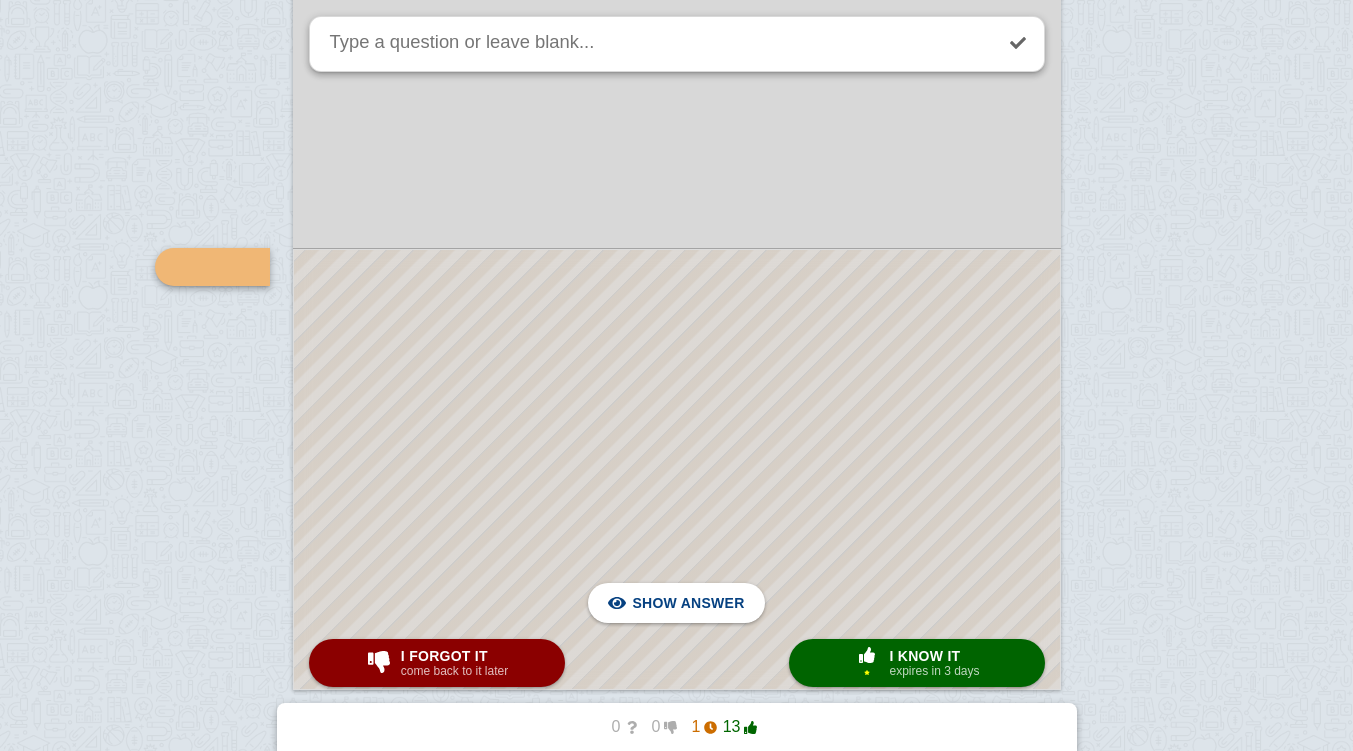 click at bounding box center (677, 469) 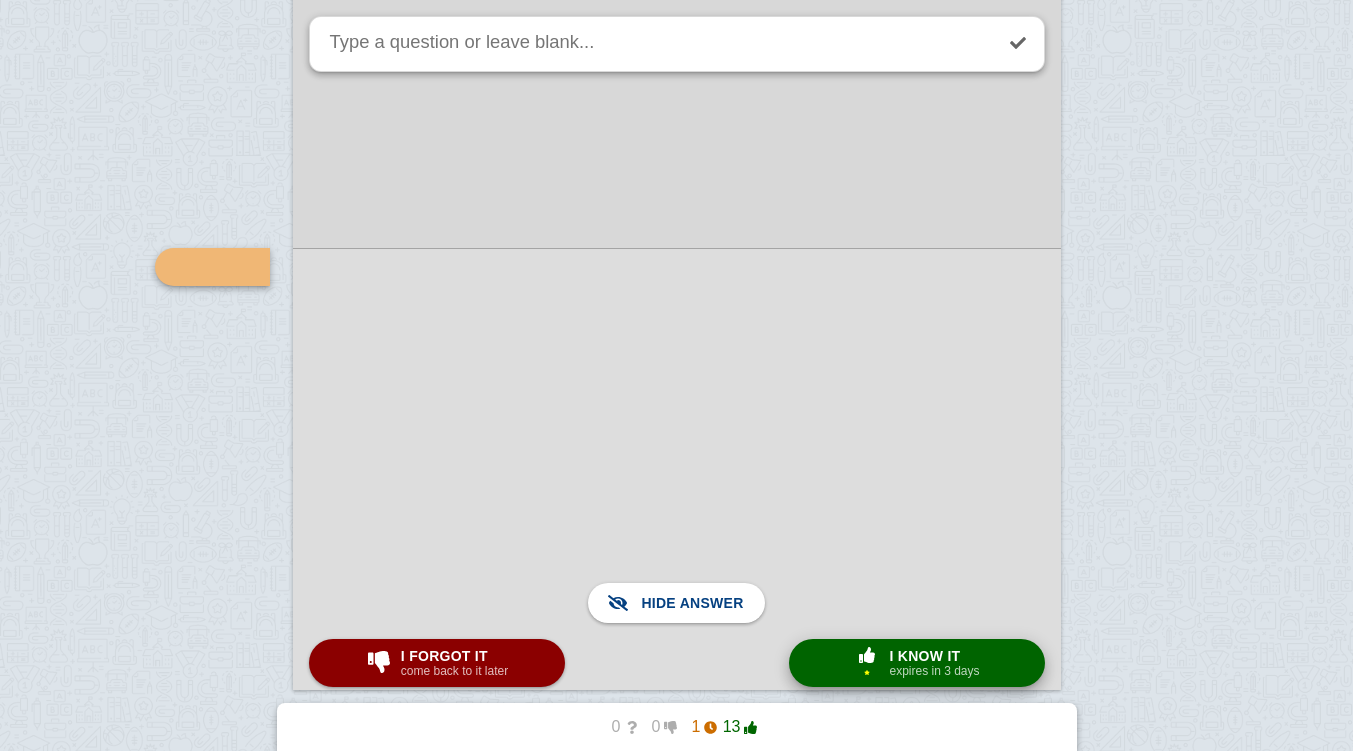 click on "expires in 3 days" at bounding box center [934, 671] 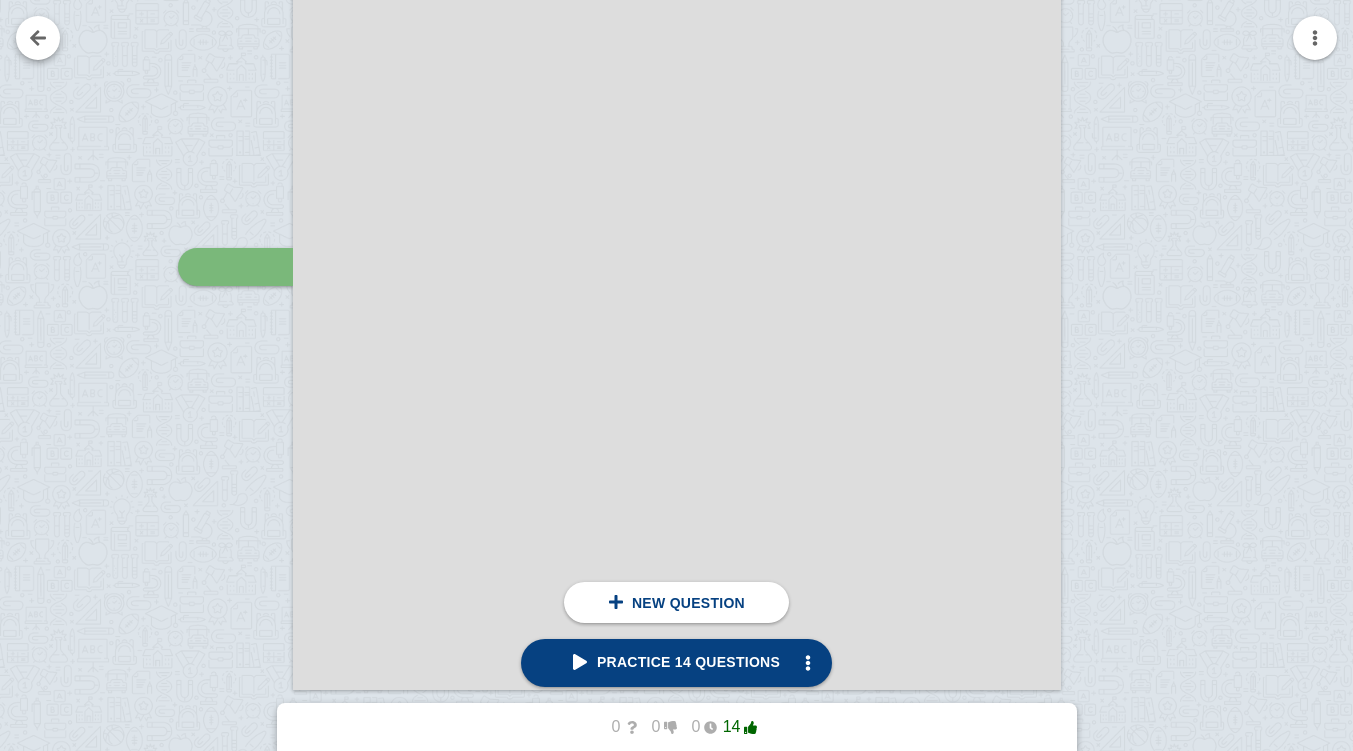 click at bounding box center (38, 38) 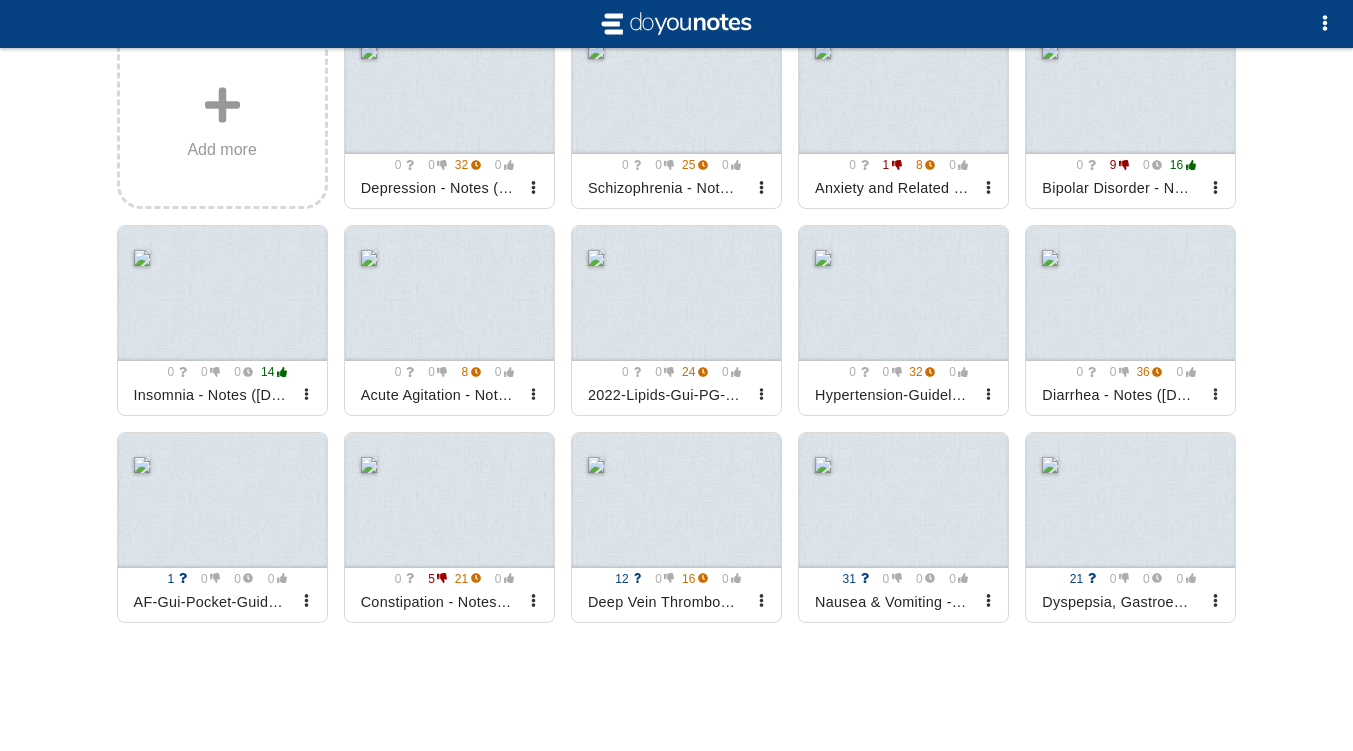 scroll, scrollTop: 362, scrollLeft: 0, axis: vertical 